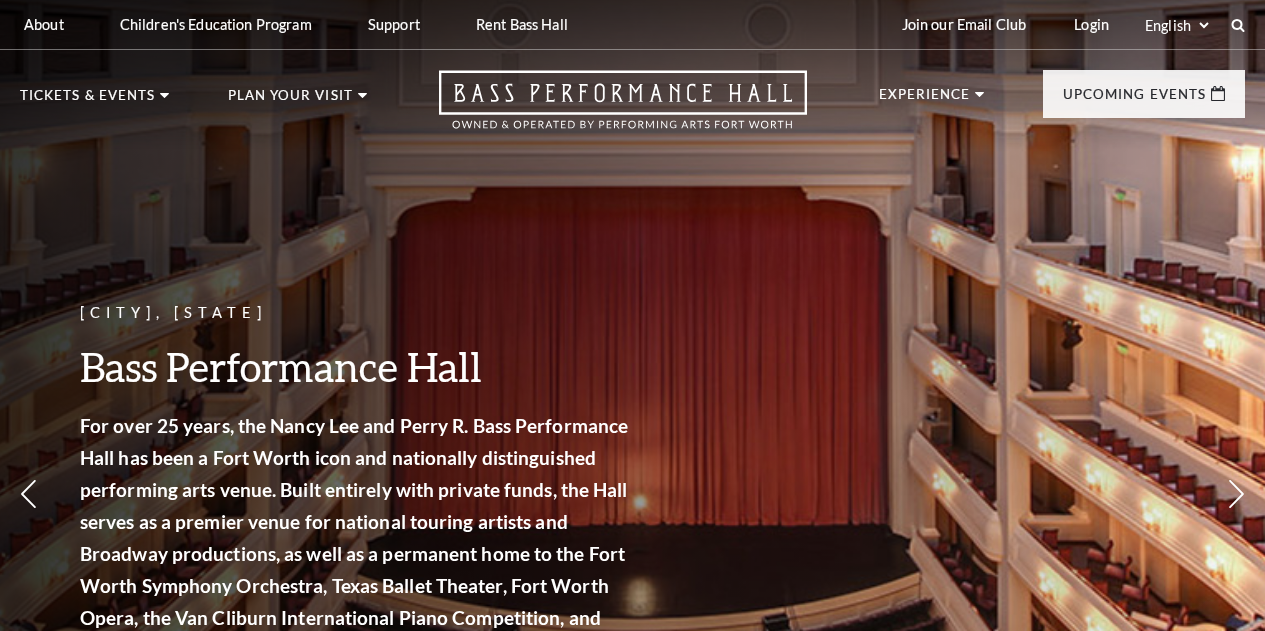 scroll, scrollTop: 0, scrollLeft: 0, axis: both 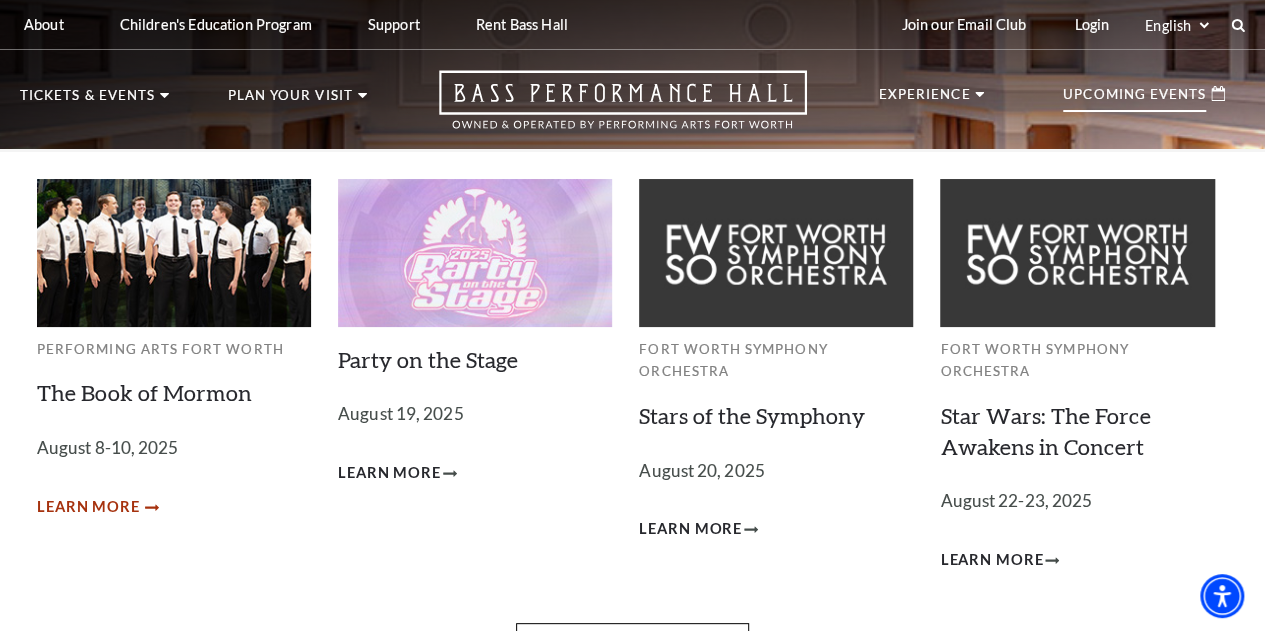 click on "Learn More" at bounding box center (88, 507) 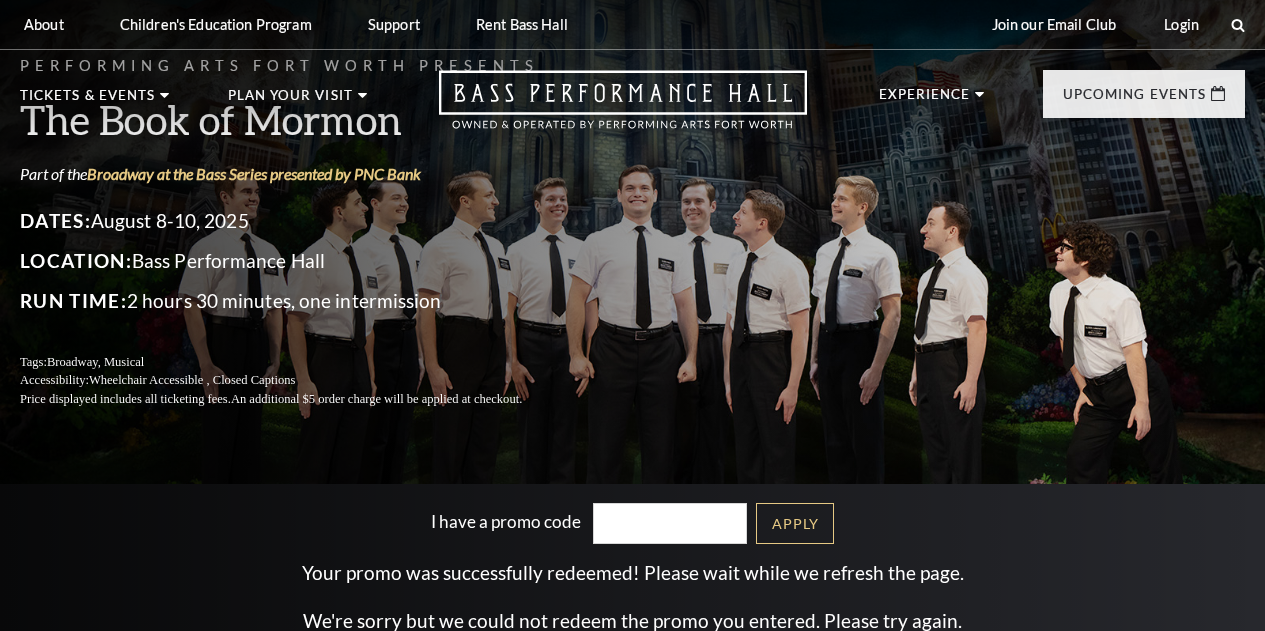 scroll, scrollTop: 0, scrollLeft: 0, axis: both 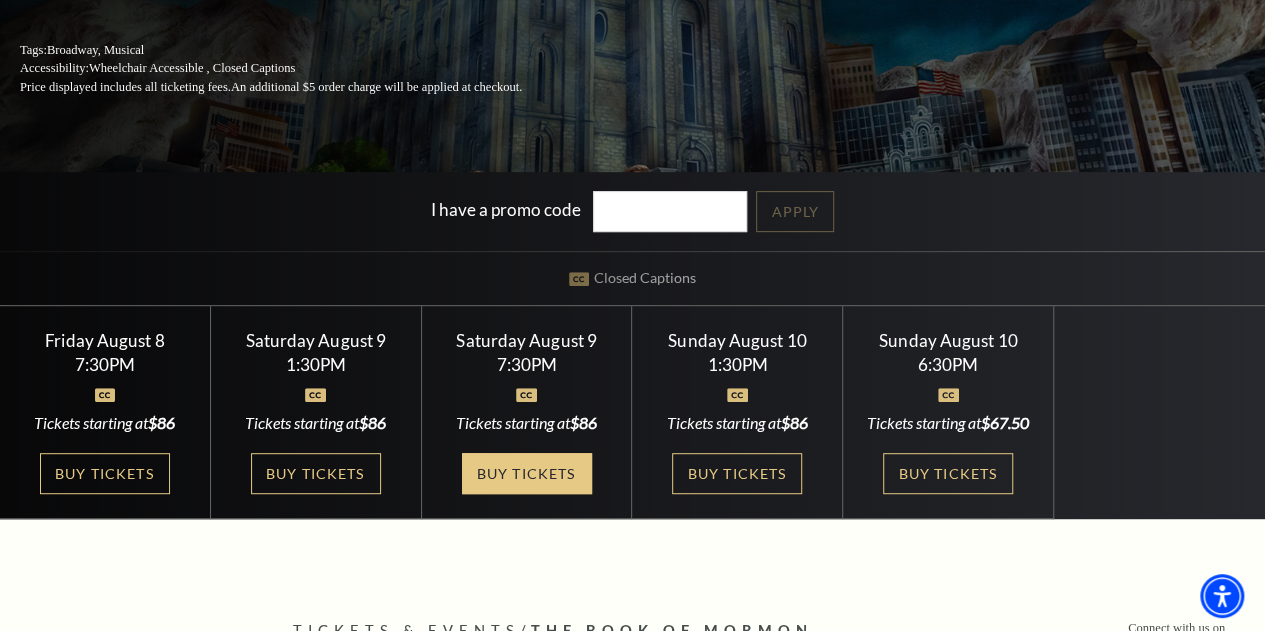 click on "Buy Tickets" at bounding box center [527, 473] 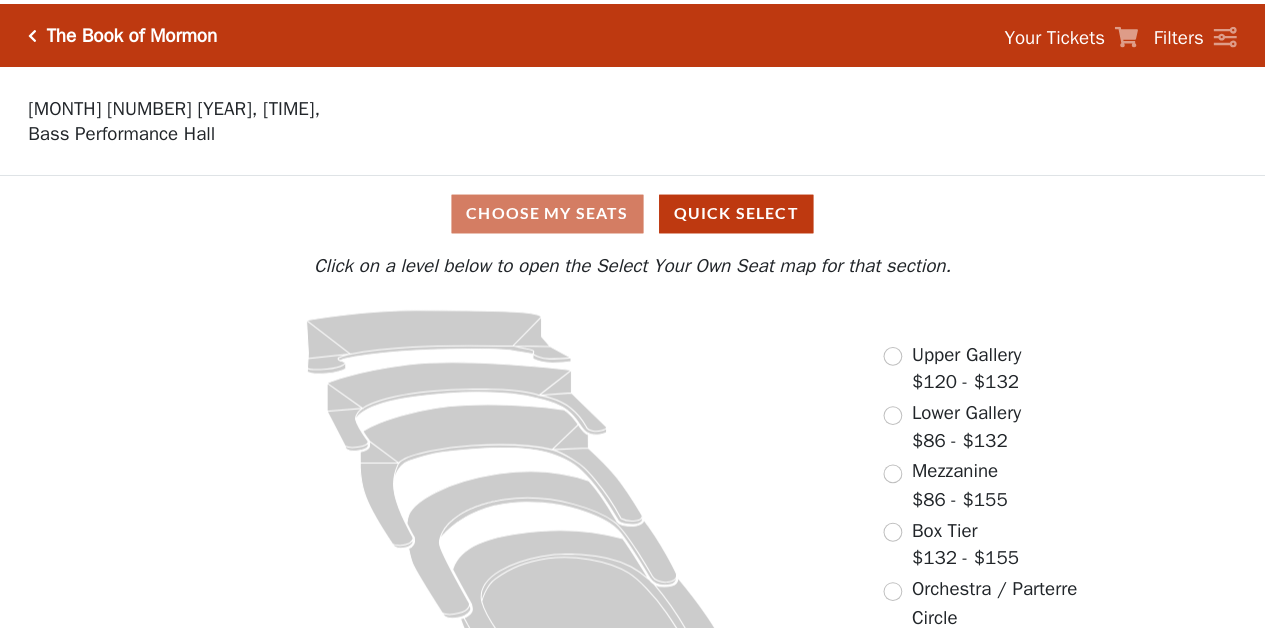 scroll, scrollTop: 0, scrollLeft: 0, axis: both 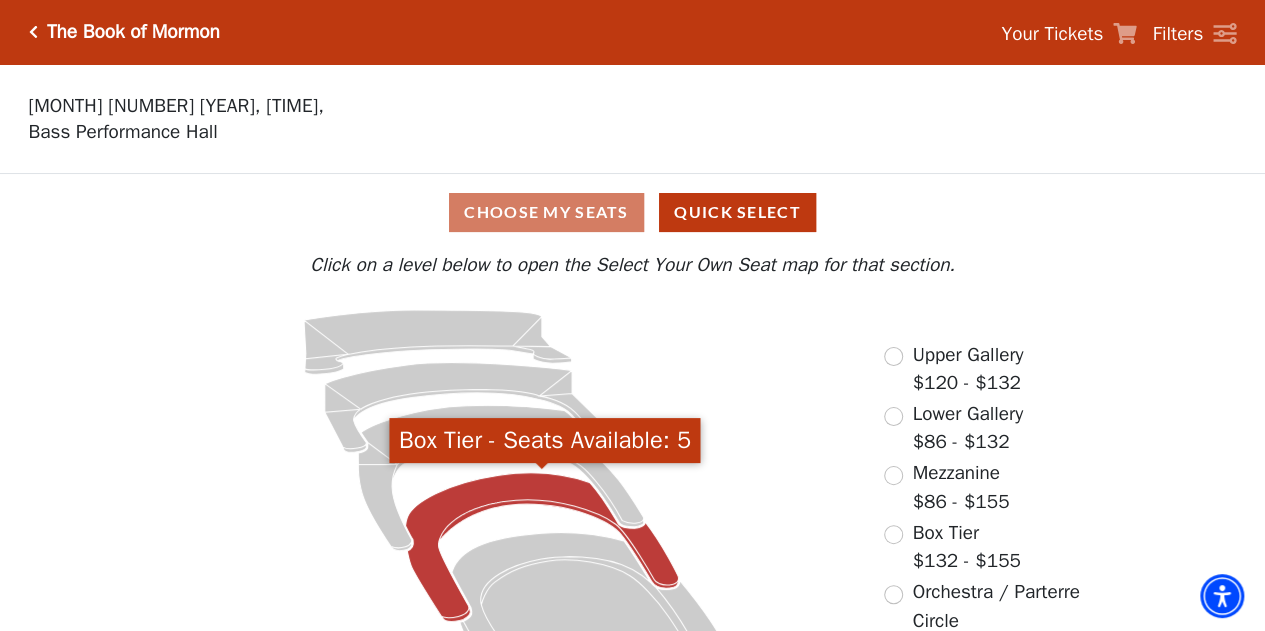 click 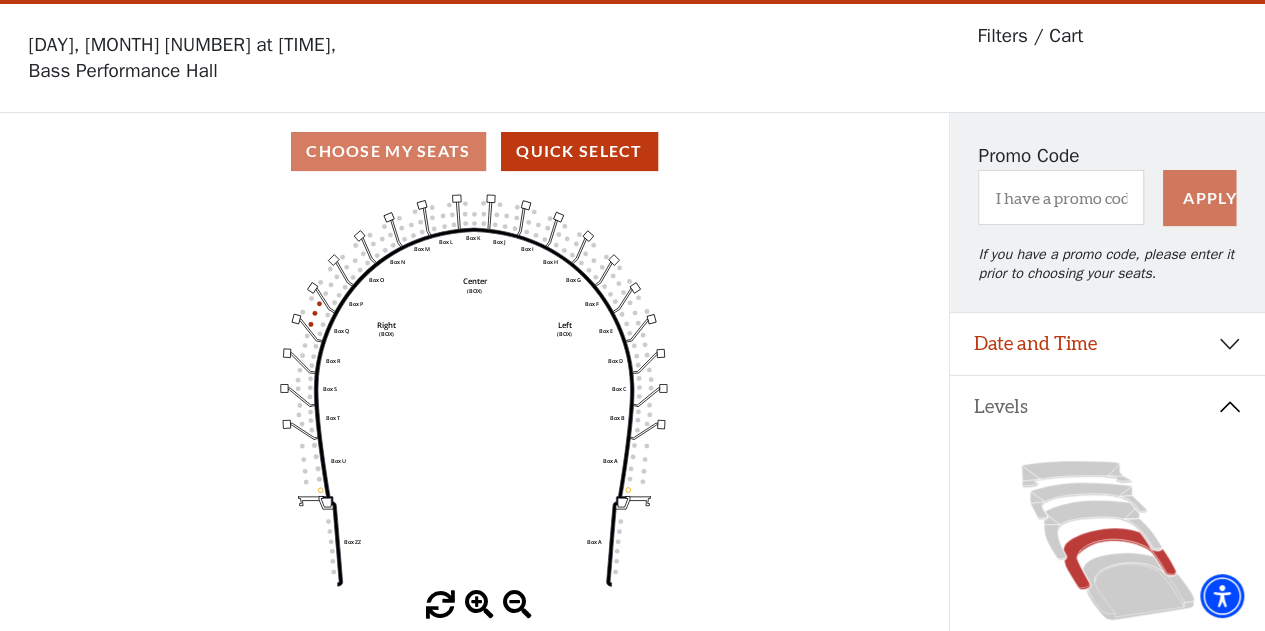scroll, scrollTop: 92, scrollLeft: 0, axis: vertical 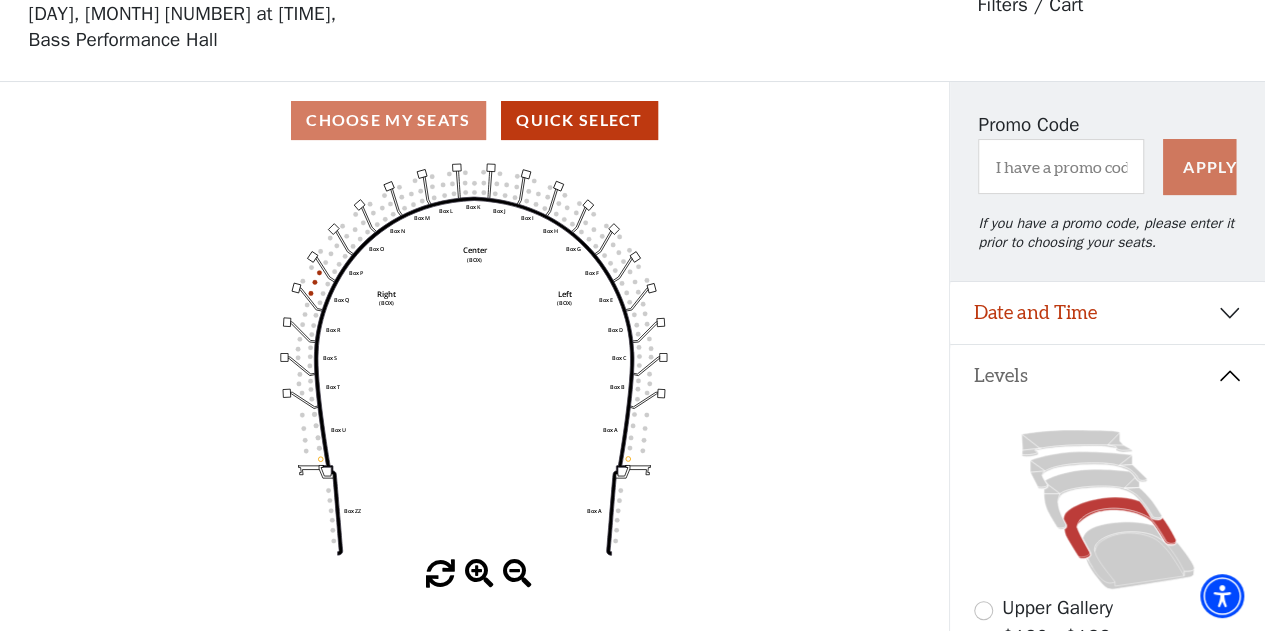 click at bounding box center (479, 574) 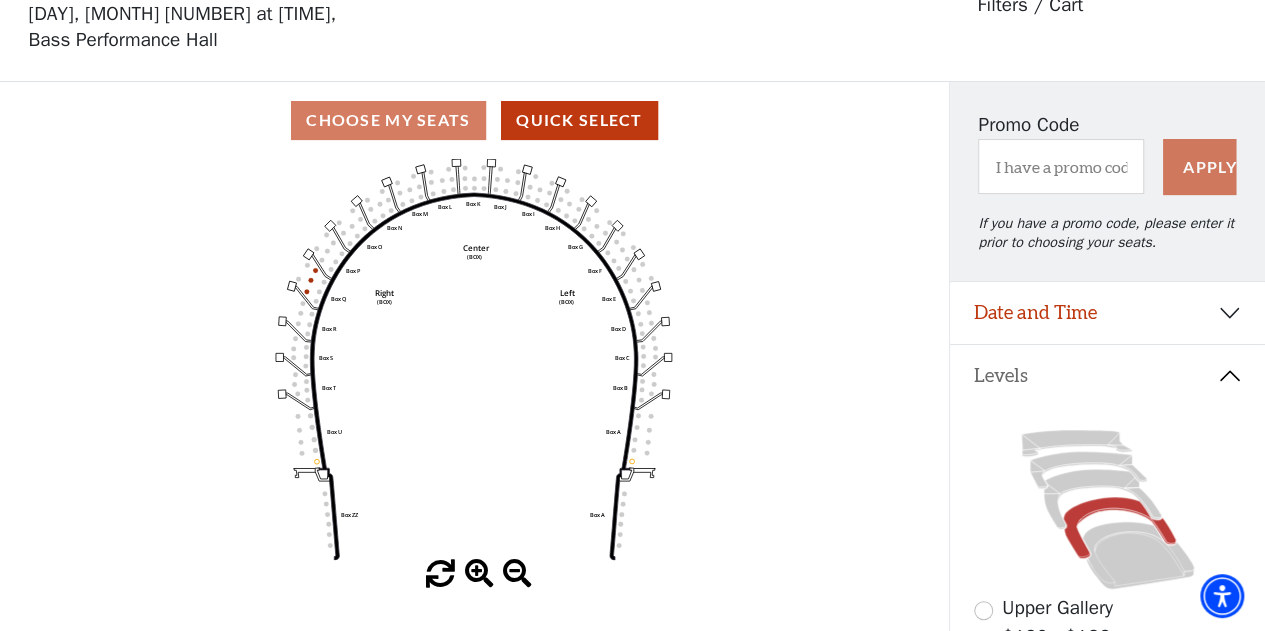 click at bounding box center (479, 574) 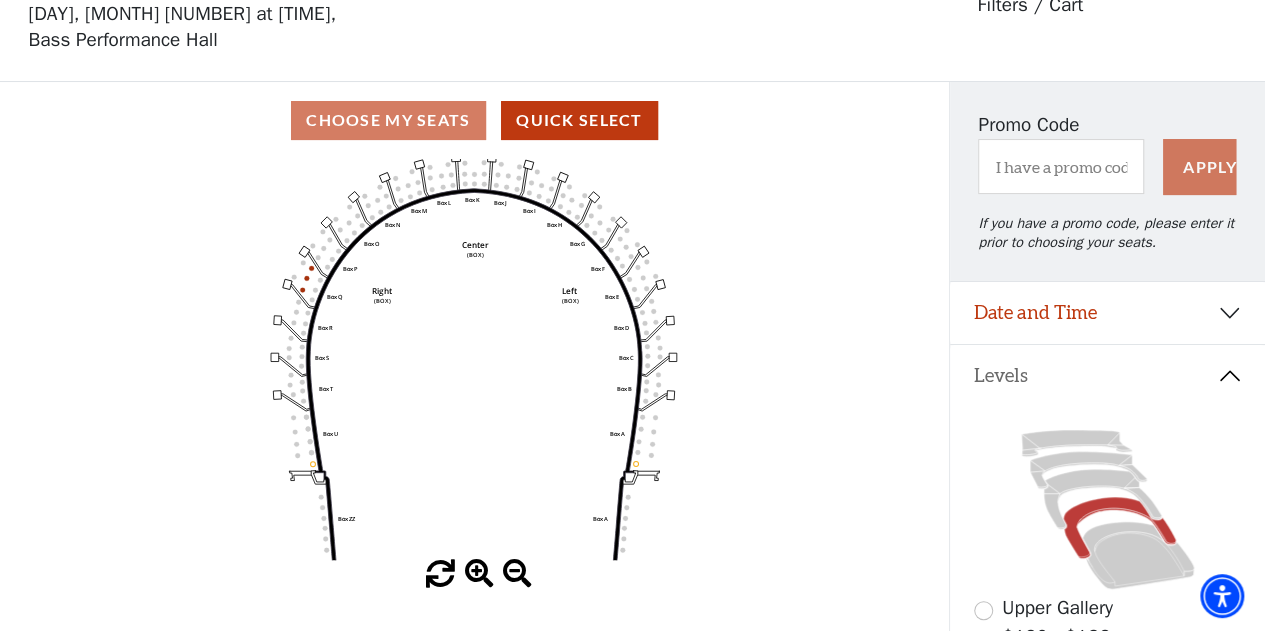 click at bounding box center [479, 574] 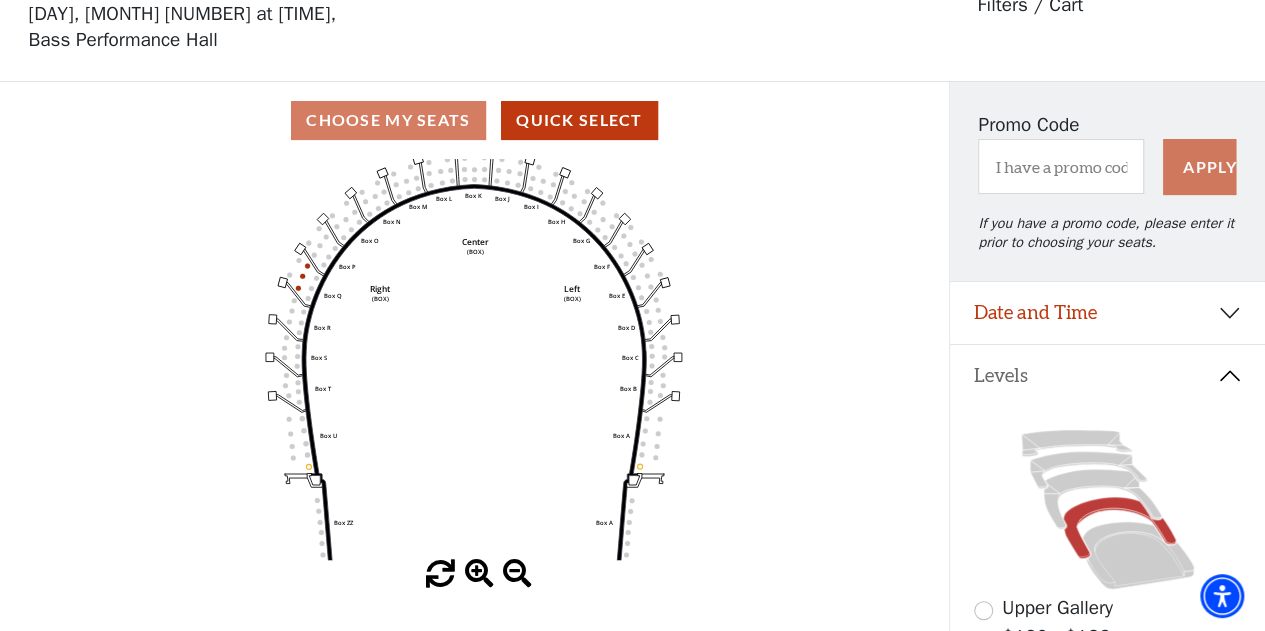 click at bounding box center [479, 574] 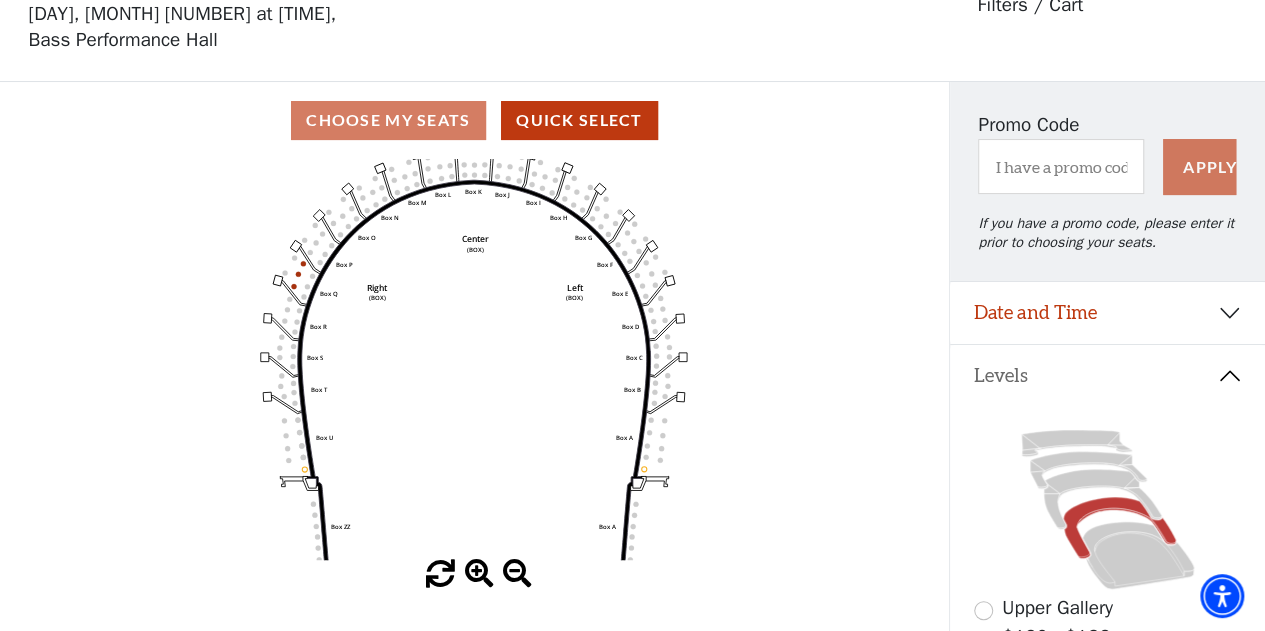 click at bounding box center [479, 574] 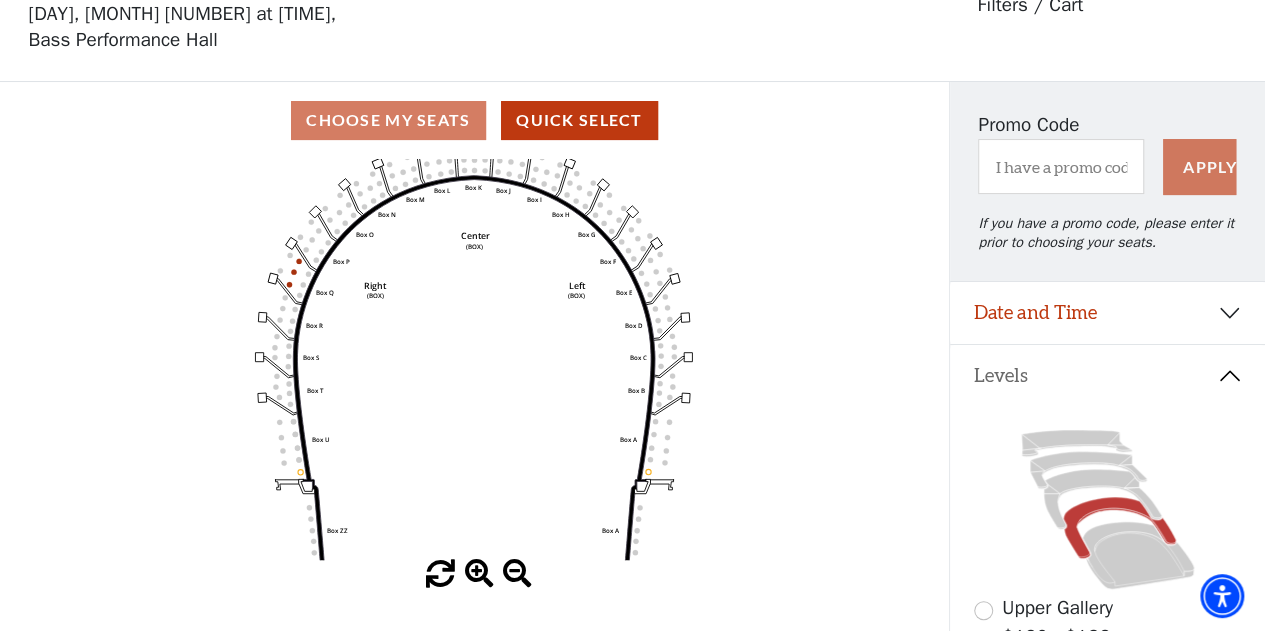 click at bounding box center (479, 574) 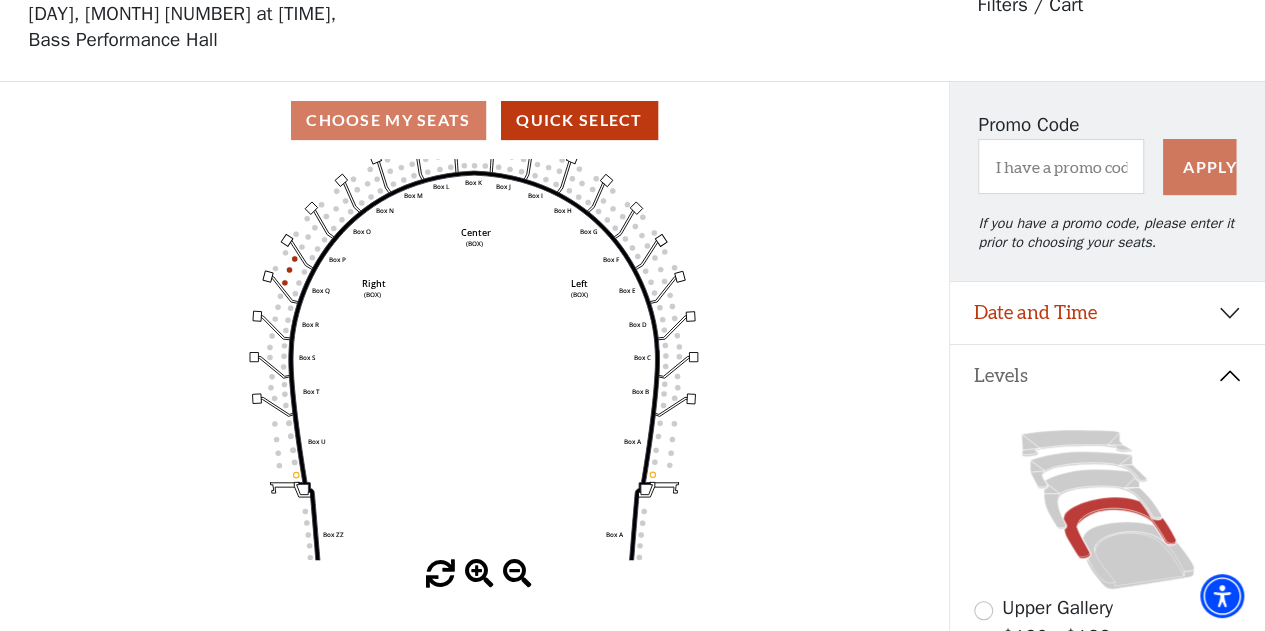 click at bounding box center (479, 574) 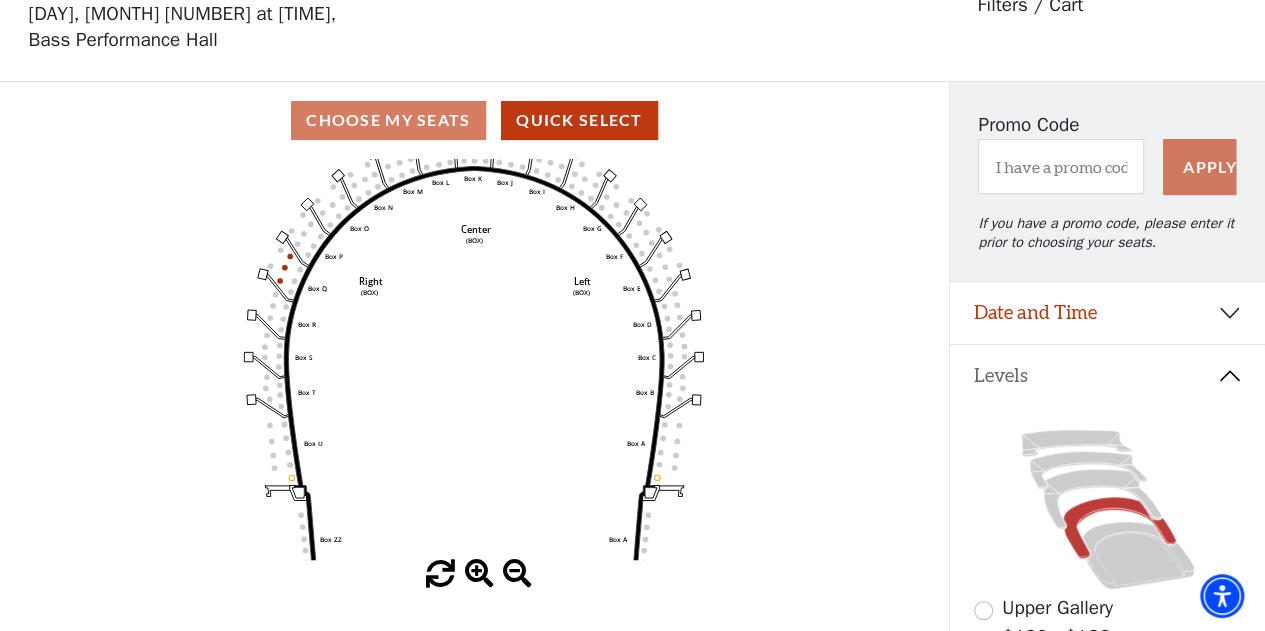 click at bounding box center (479, 574) 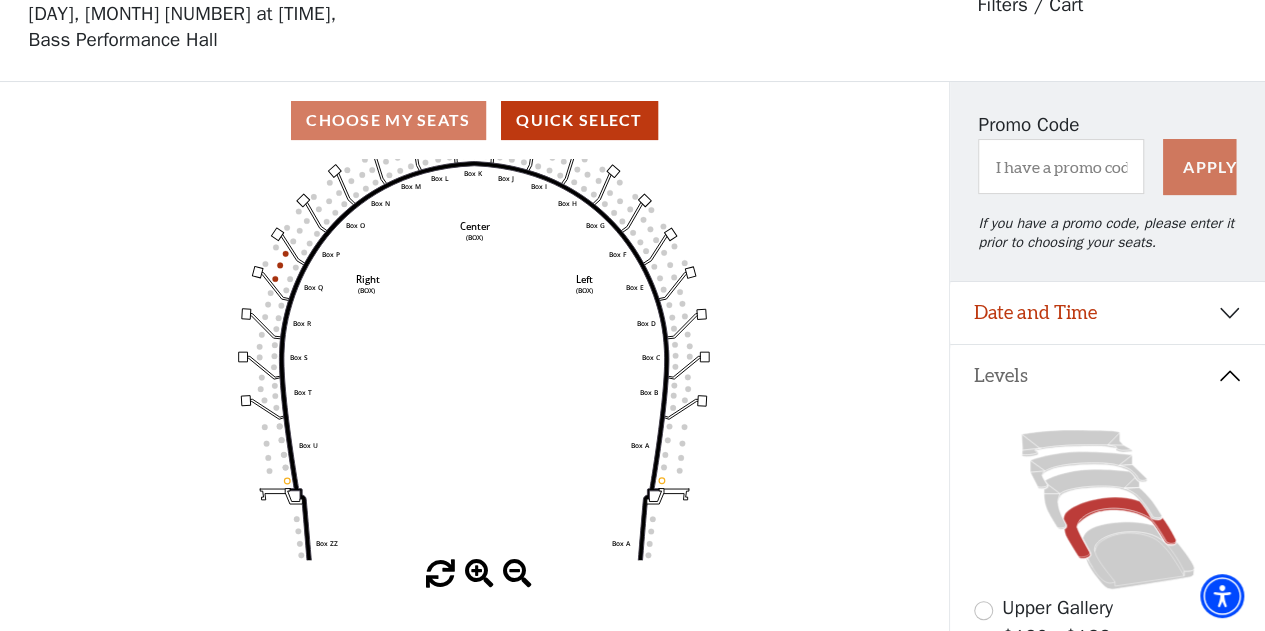 click at bounding box center [479, 574] 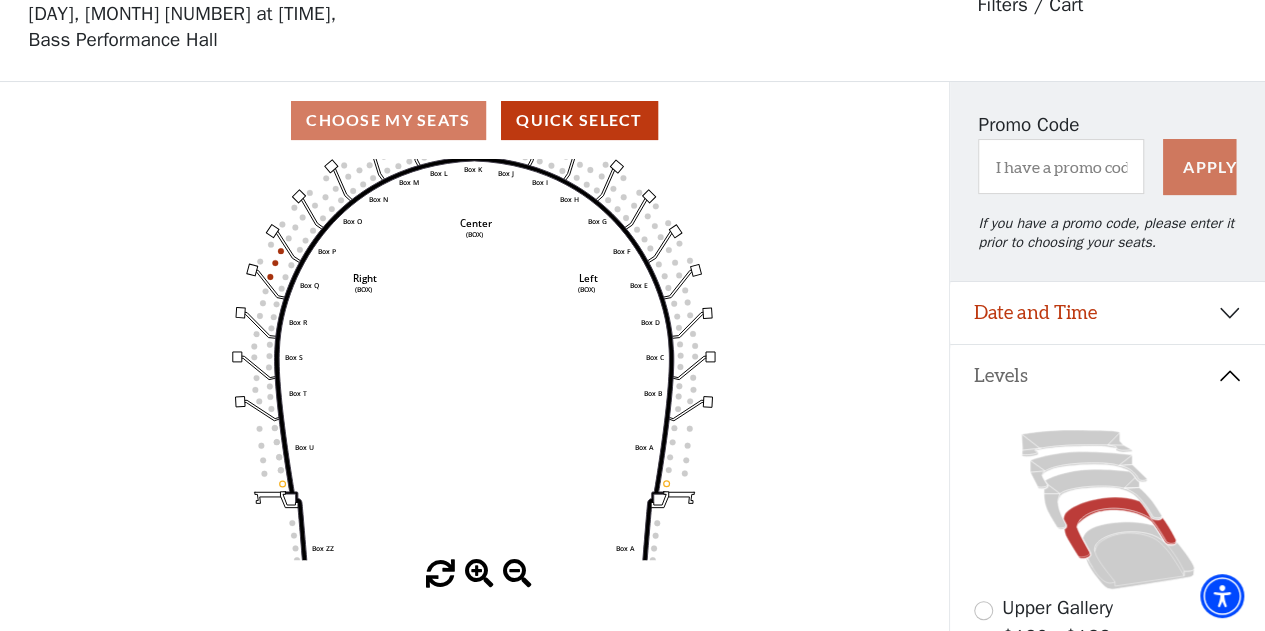 click at bounding box center (479, 574) 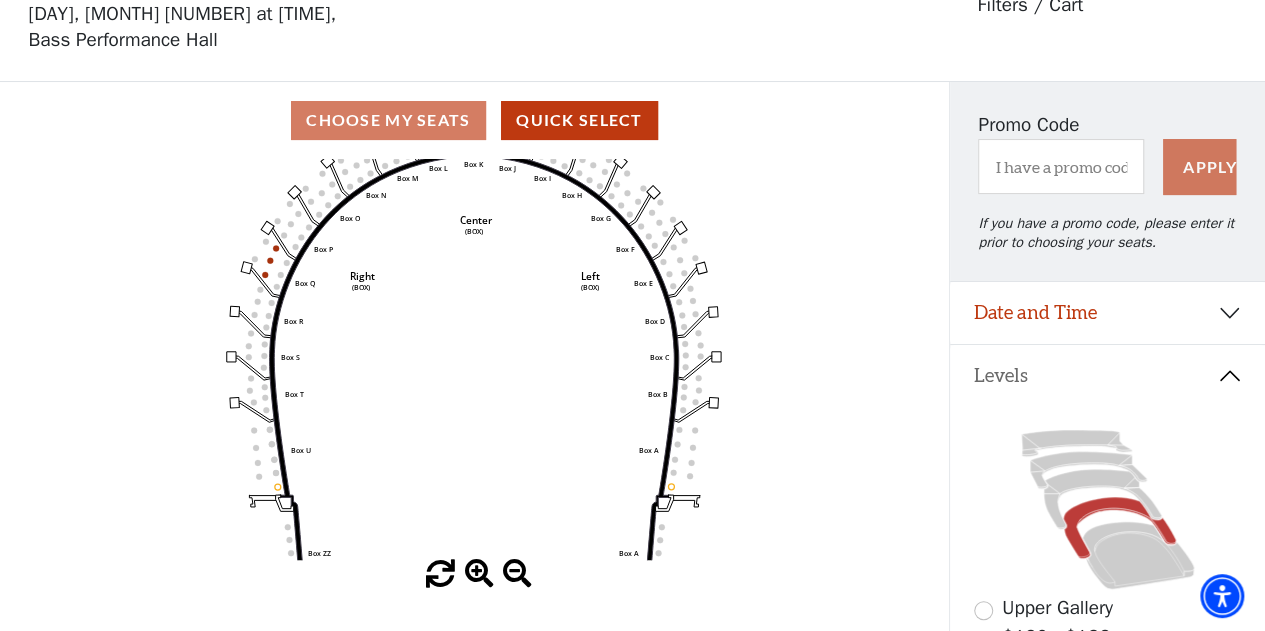 click at bounding box center (479, 574) 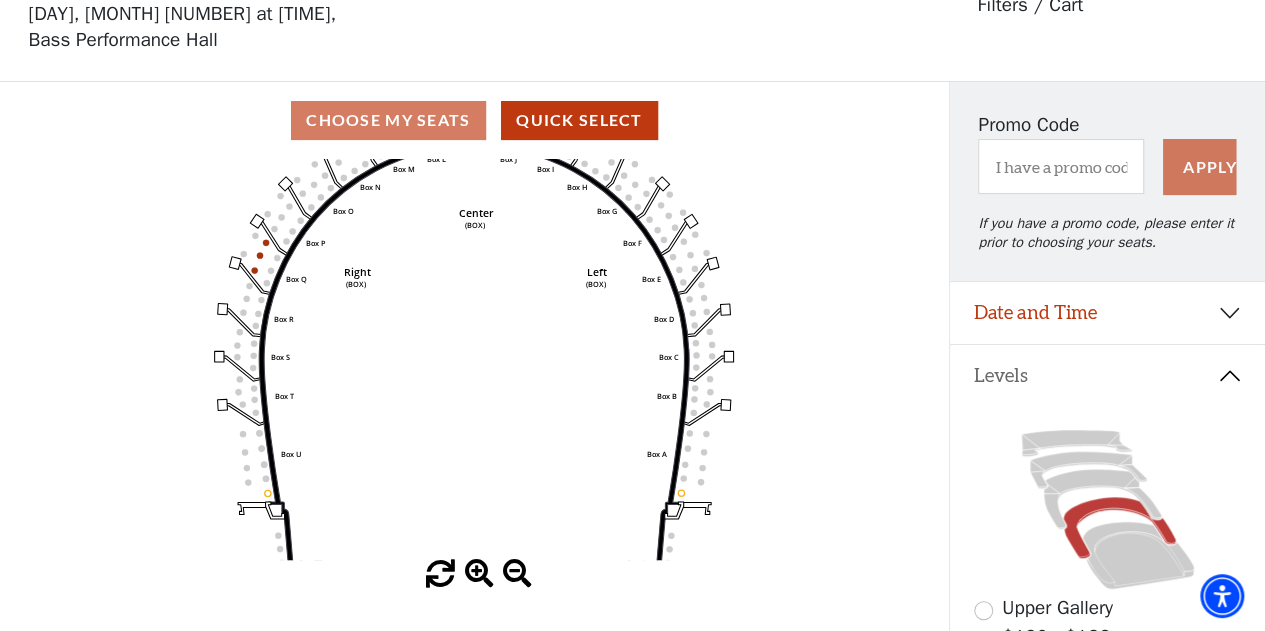 click at bounding box center [479, 574] 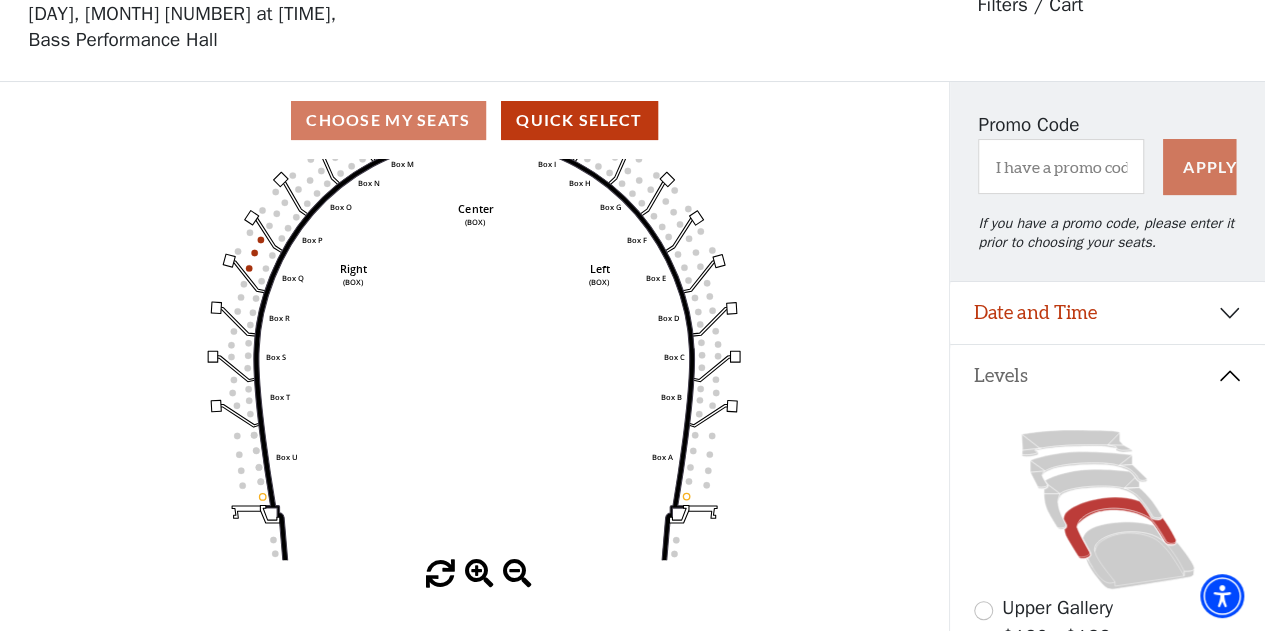 click at bounding box center [479, 574] 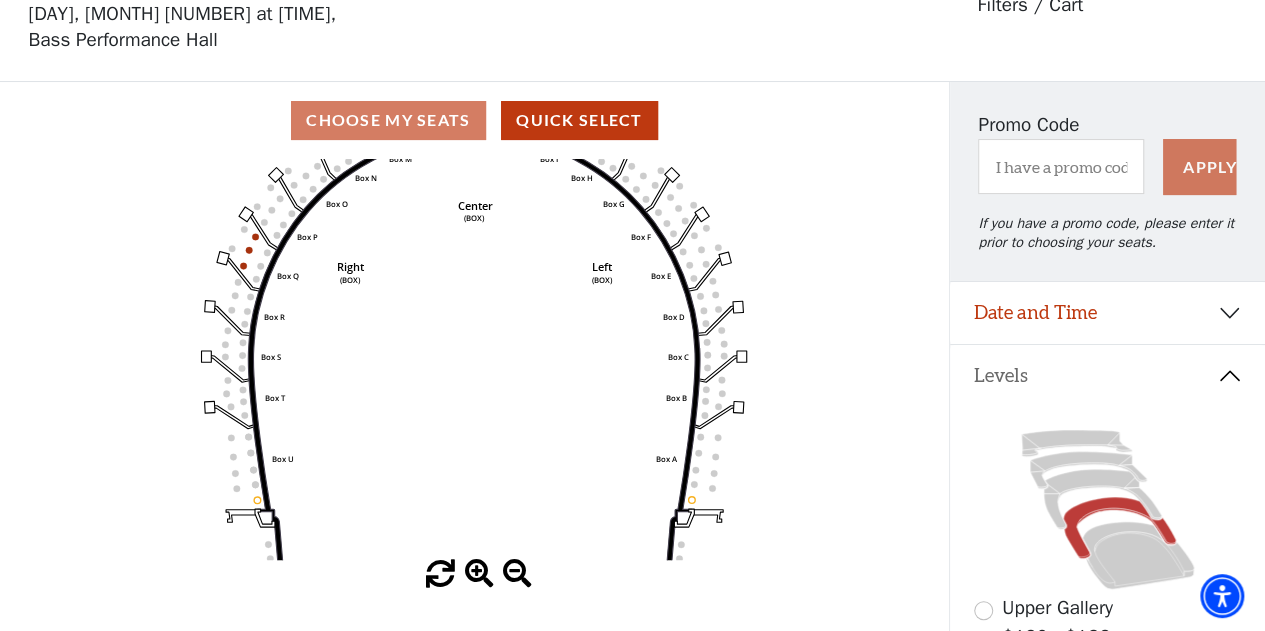 click at bounding box center [479, 574] 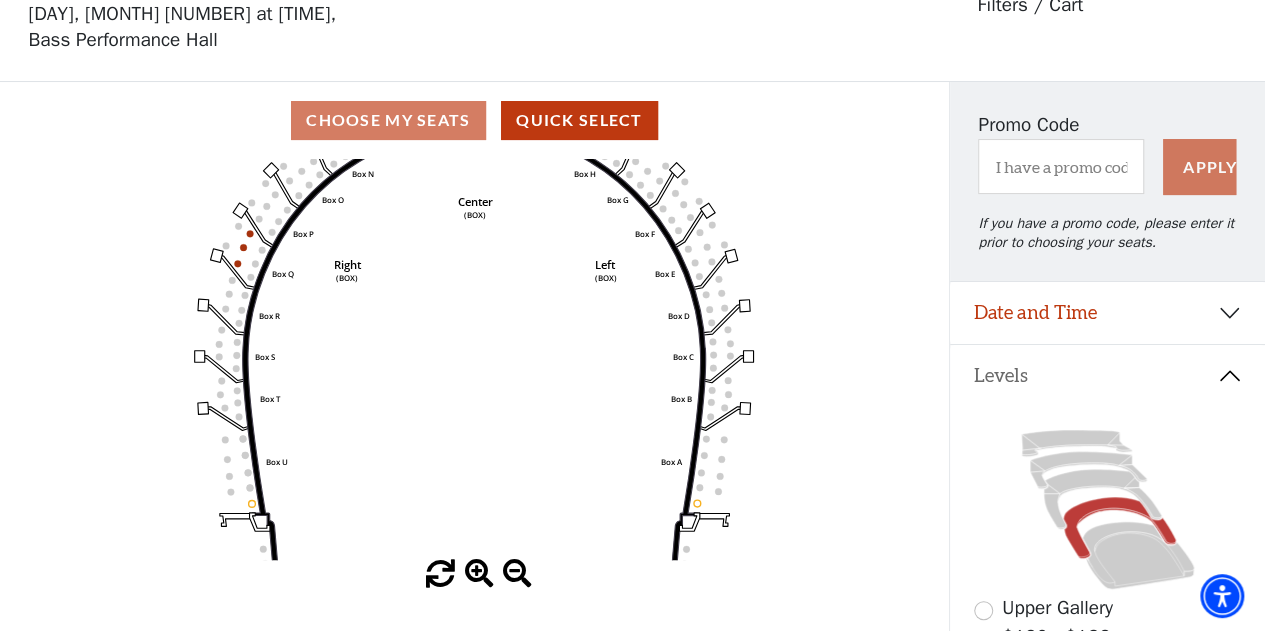 click at bounding box center [479, 574] 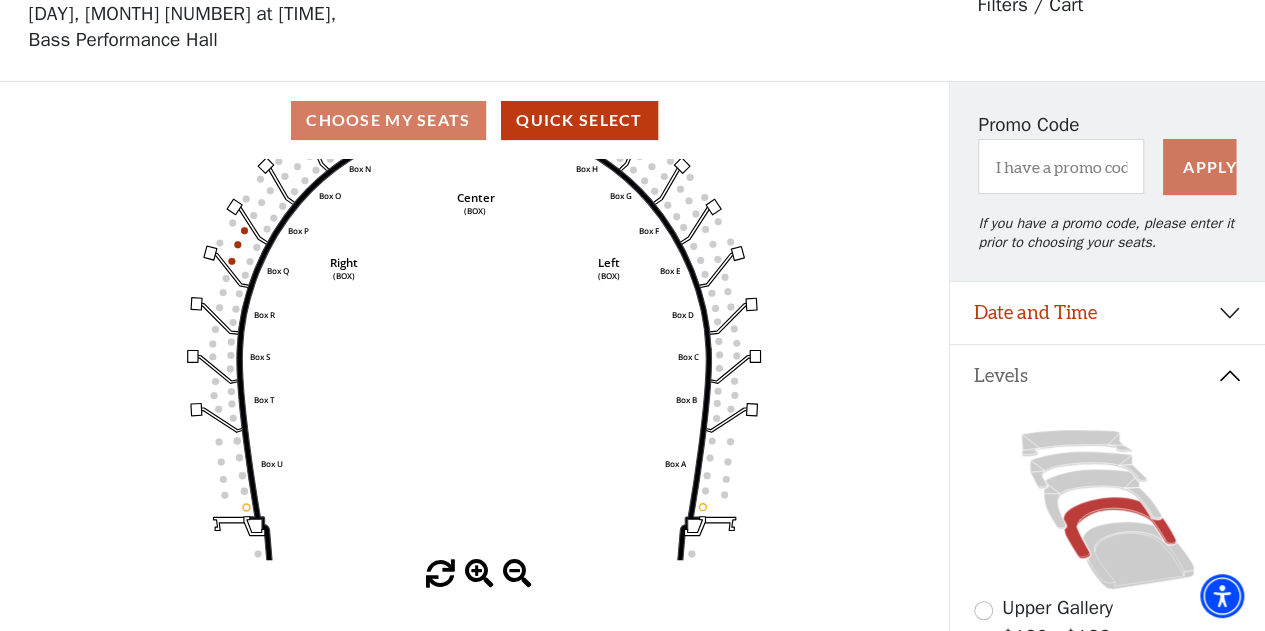 click at bounding box center (479, 574) 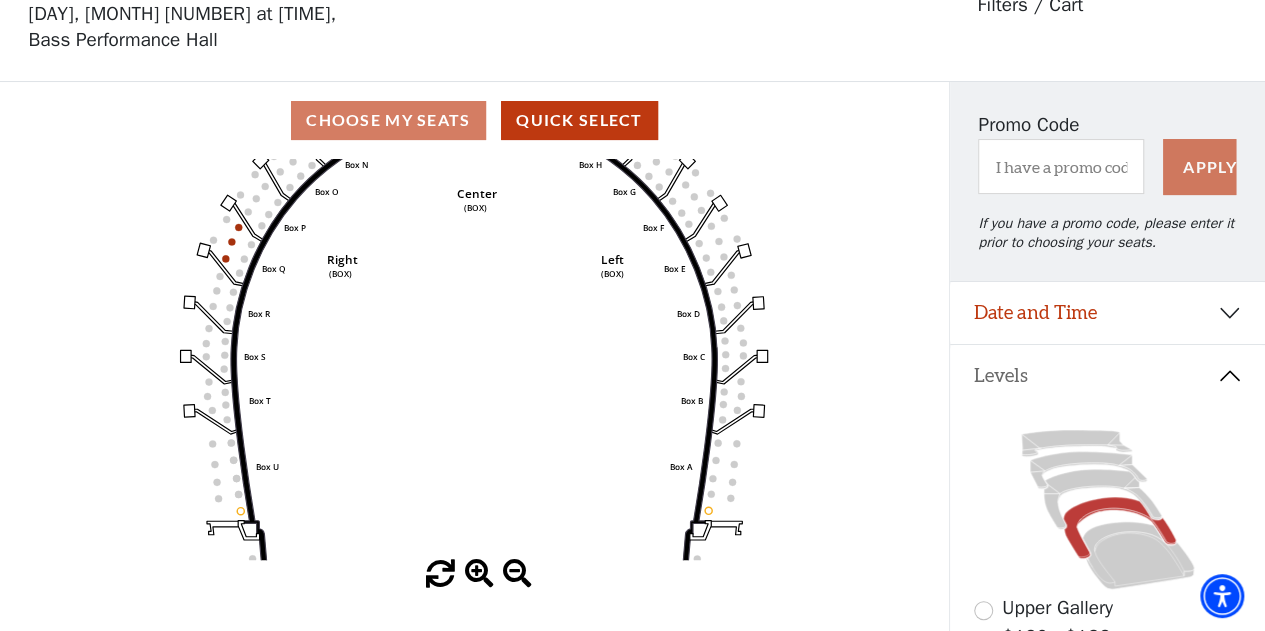 scroll, scrollTop: 0, scrollLeft: 0, axis: both 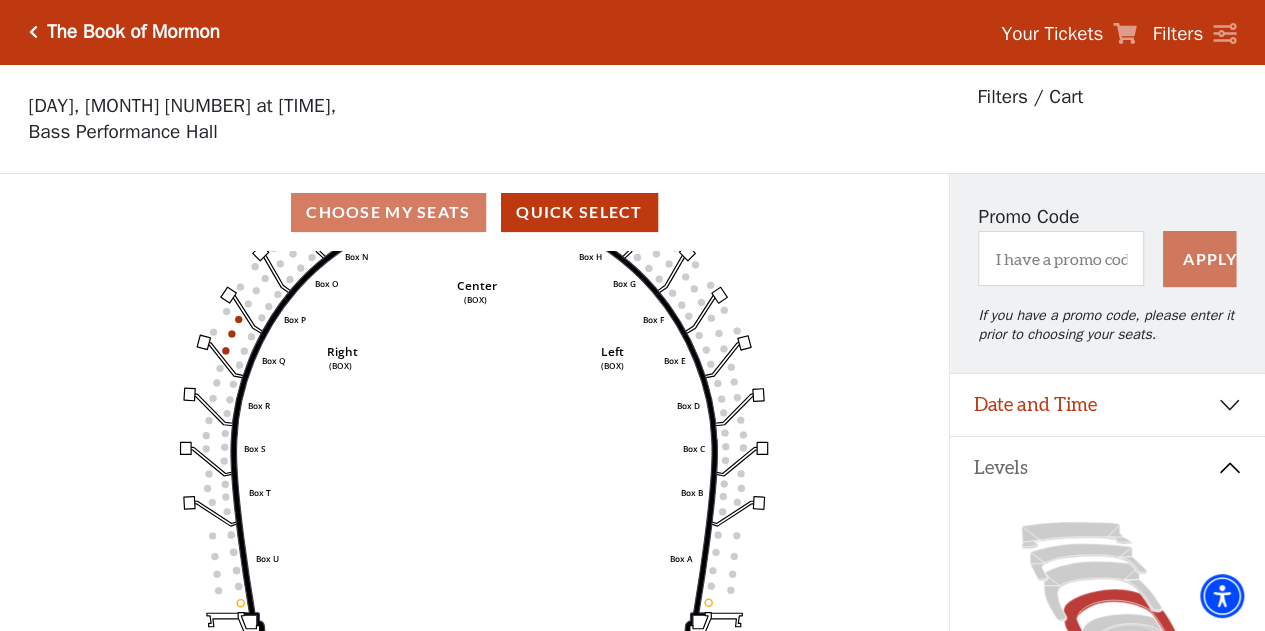 click on "Your Tickets" at bounding box center (1052, 34) 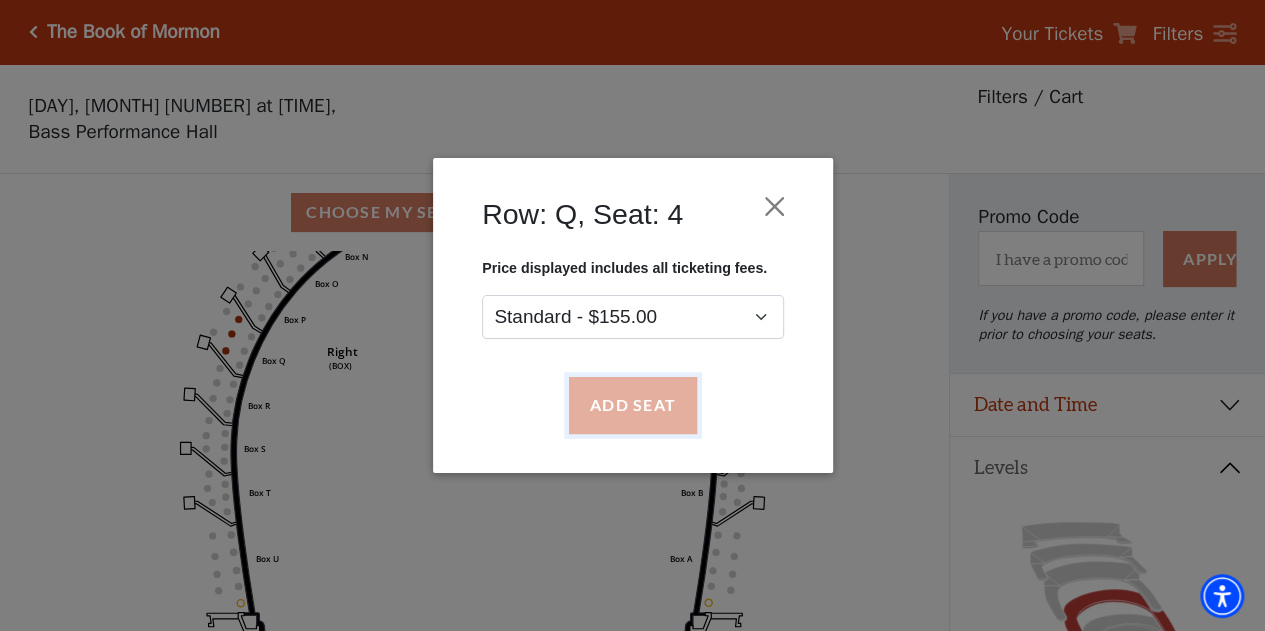 click on "Add Seat" at bounding box center (632, 406) 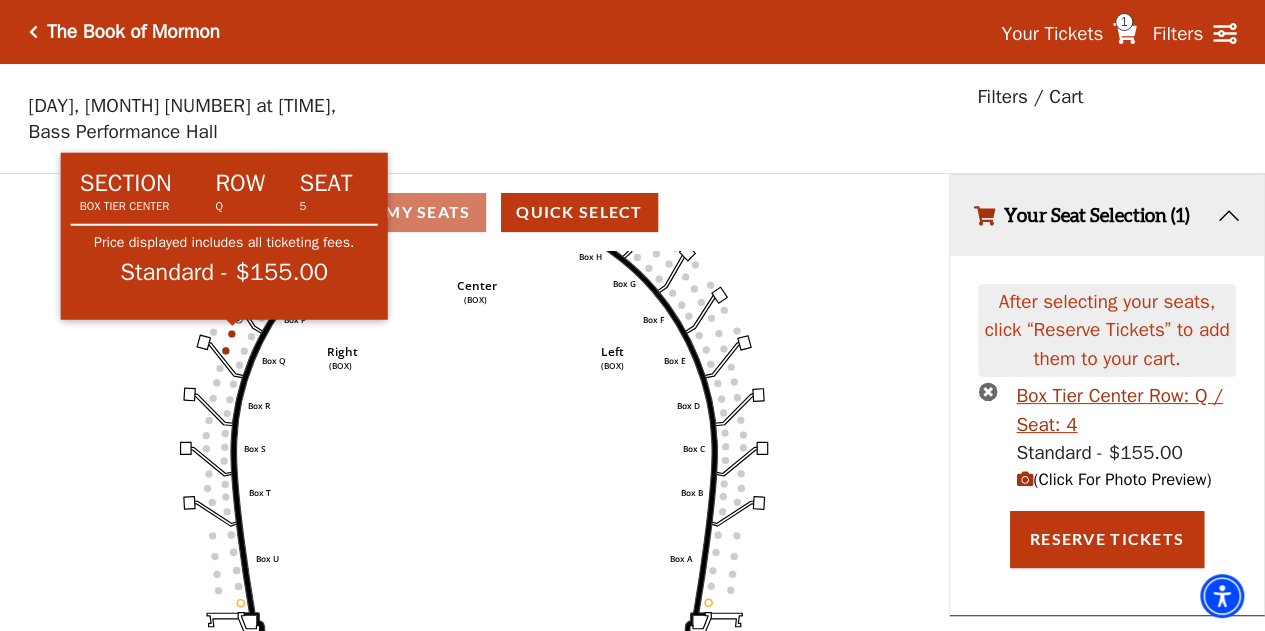 click 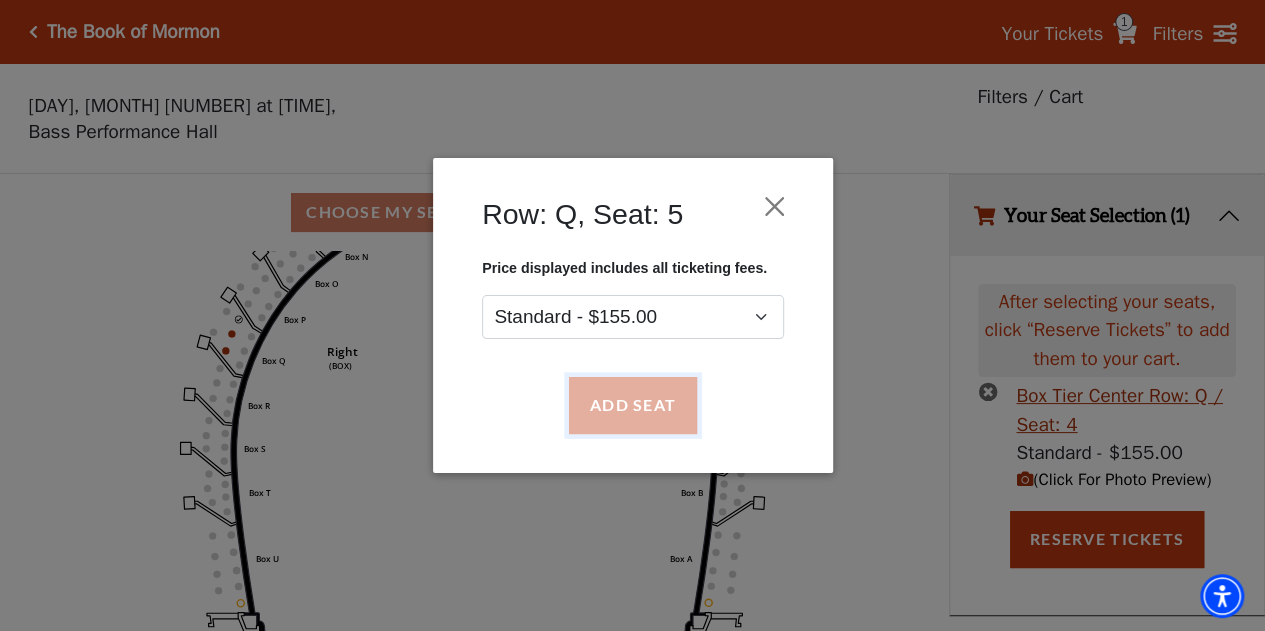 click on "Add Seat" at bounding box center [632, 406] 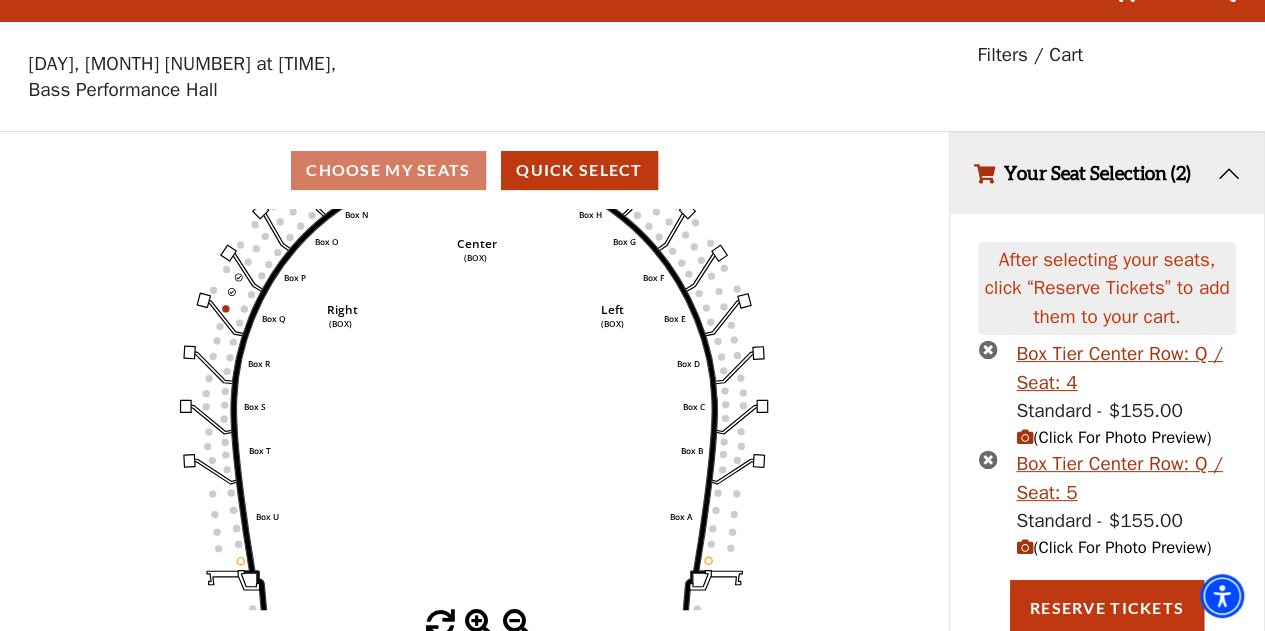 scroll, scrollTop: 43, scrollLeft: 0, axis: vertical 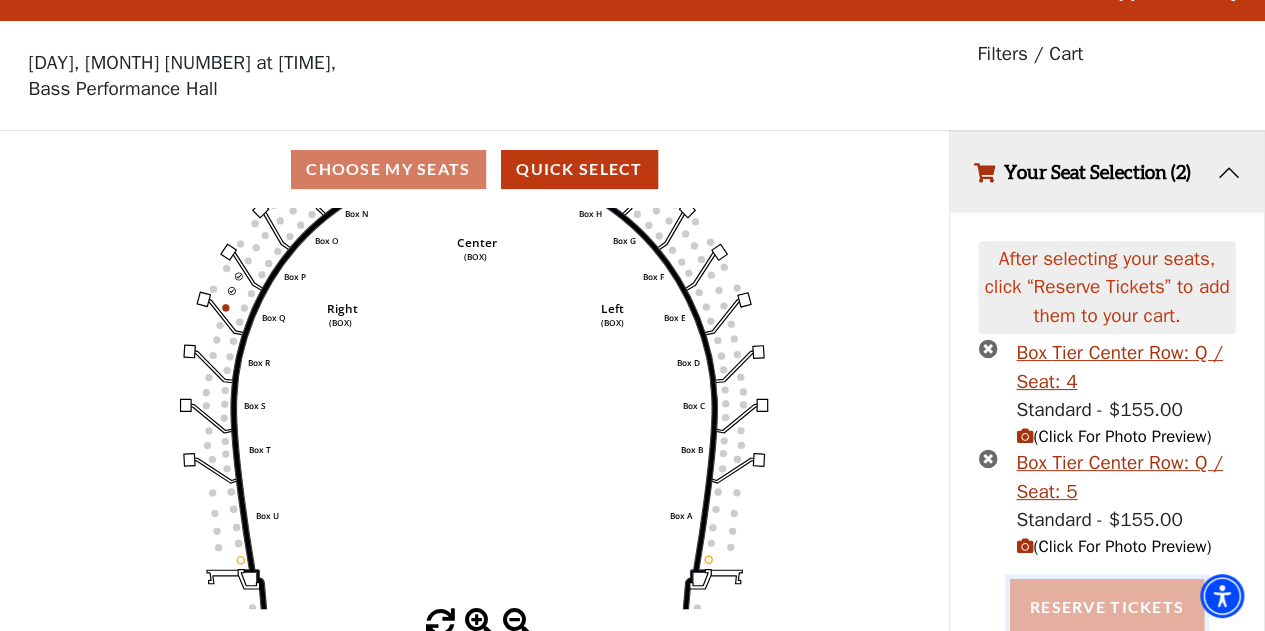 click on "Reserve Tickets" at bounding box center [1107, 607] 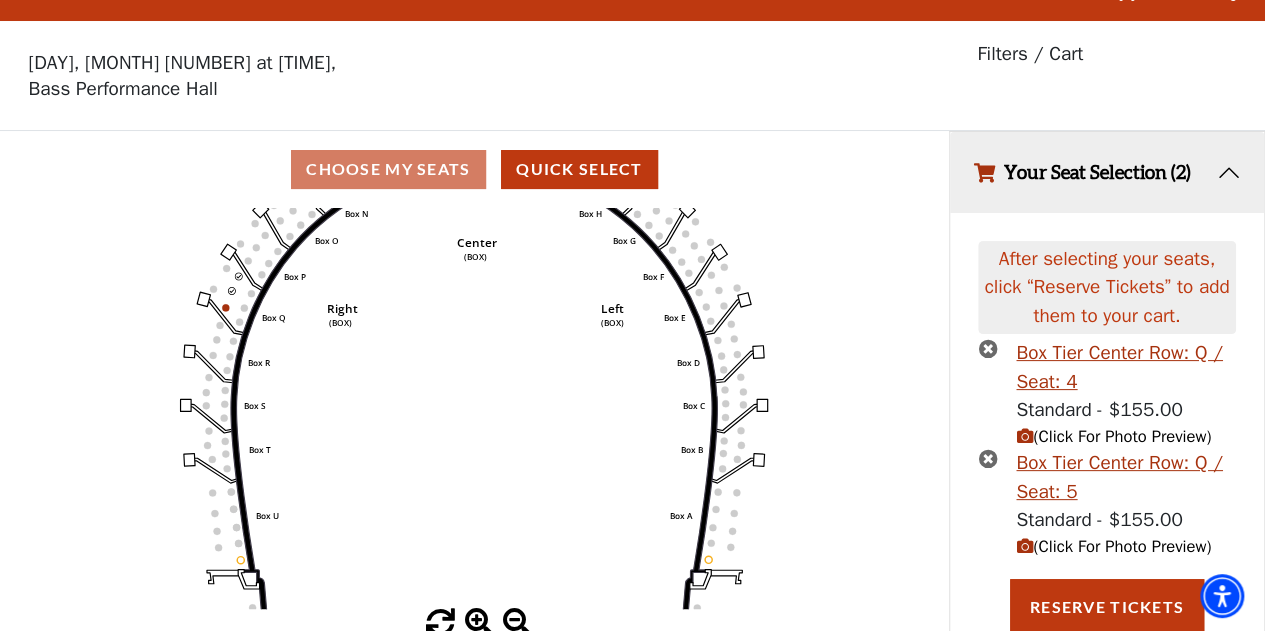 scroll, scrollTop: 0, scrollLeft: 0, axis: both 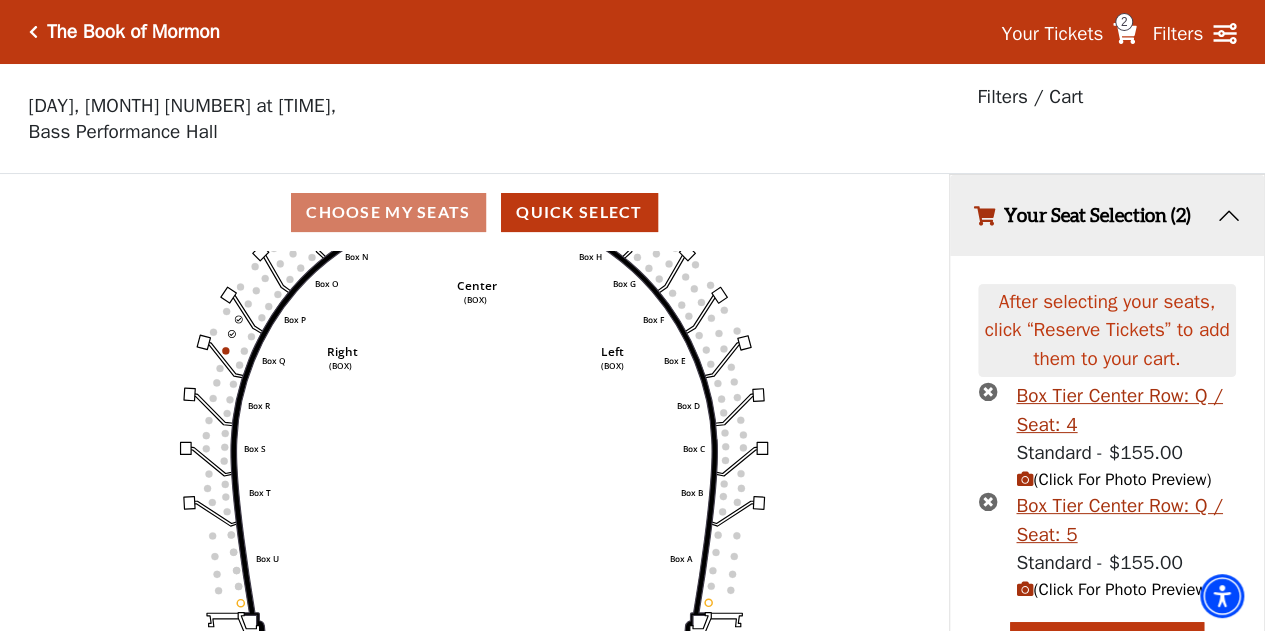click 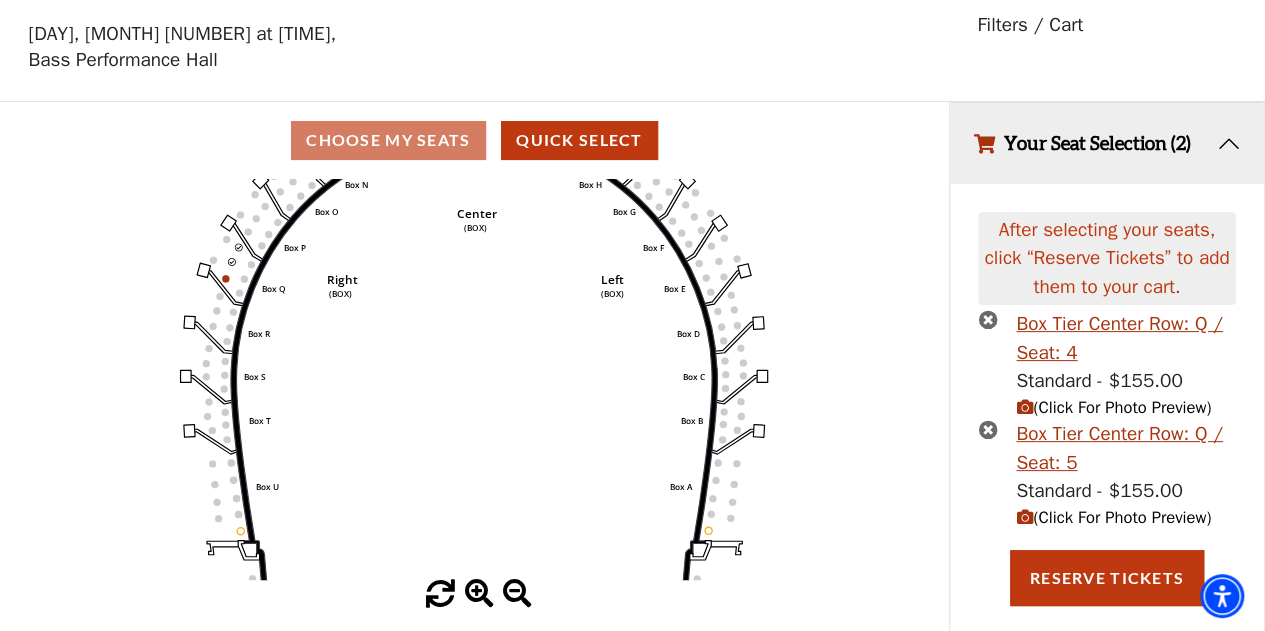 scroll, scrollTop: 92, scrollLeft: 0, axis: vertical 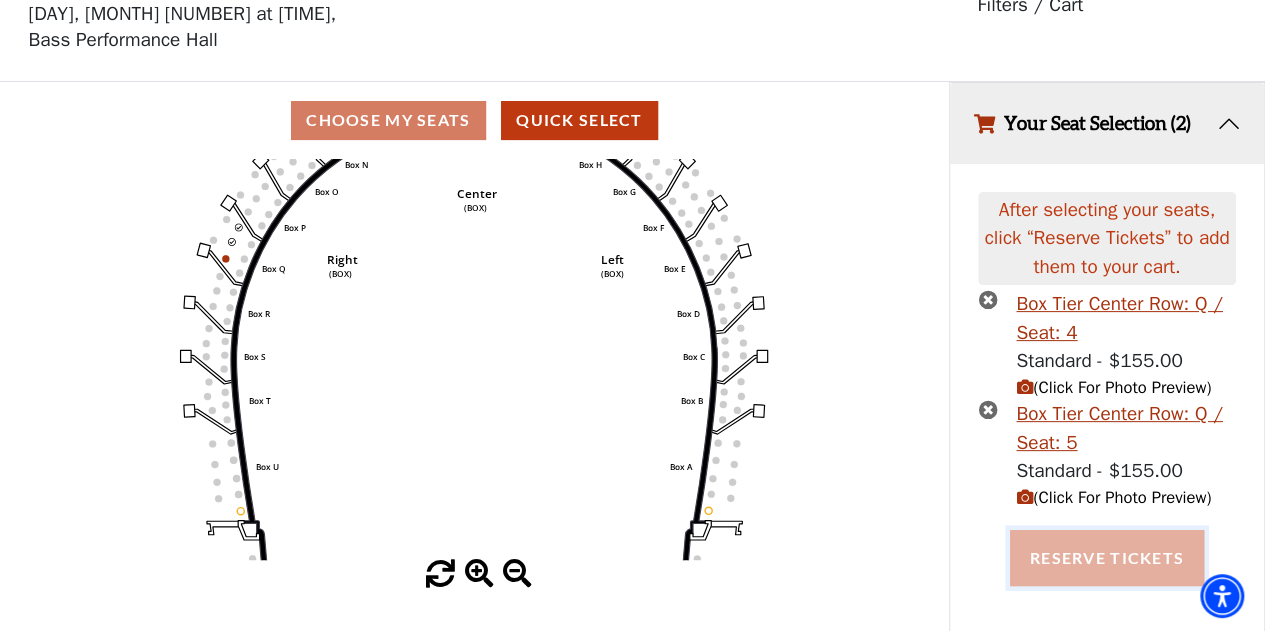 click on "Reserve Tickets" at bounding box center [1107, 558] 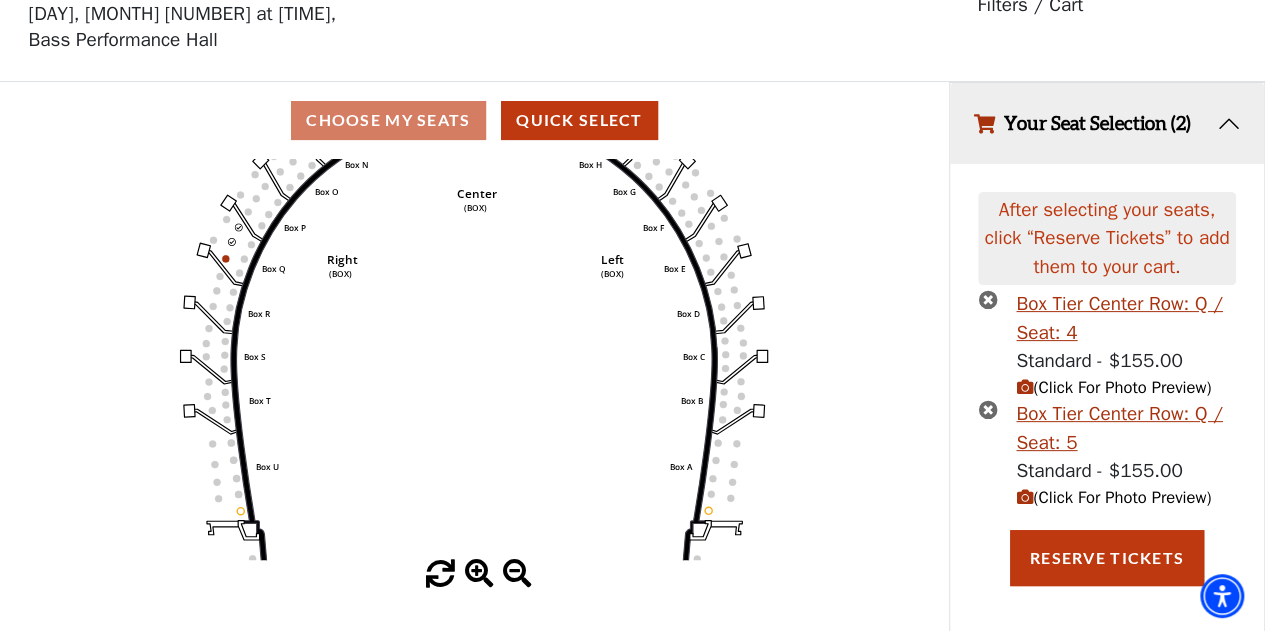 scroll, scrollTop: 0, scrollLeft: 0, axis: both 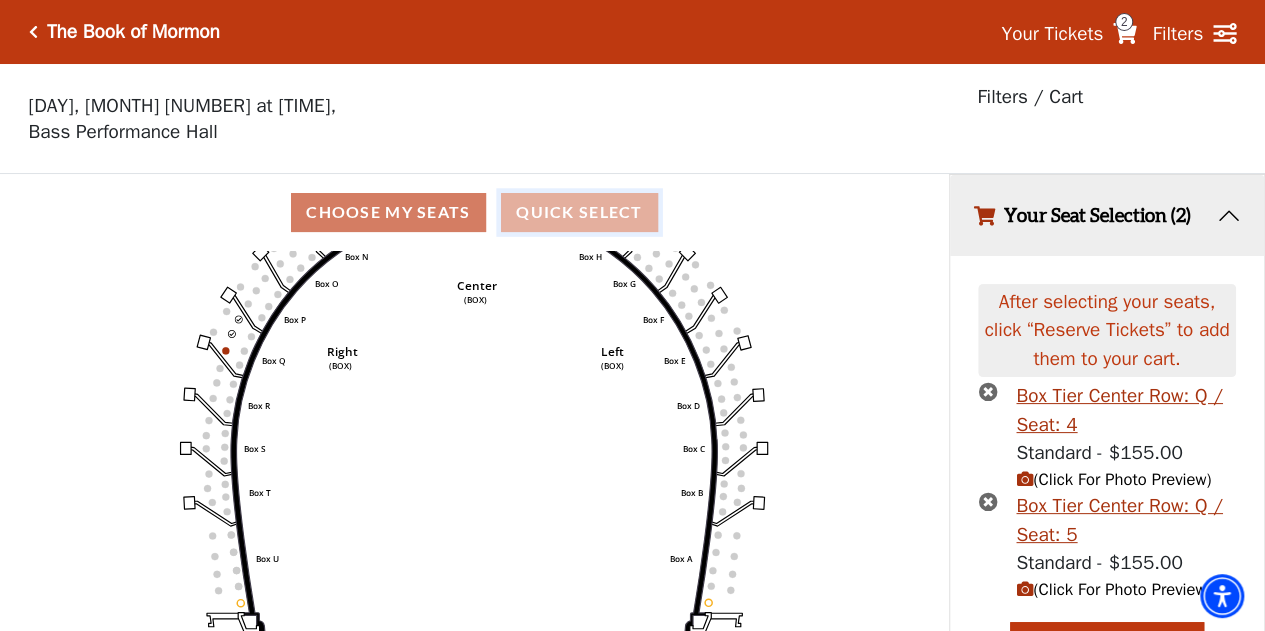 click on "Quick Select" at bounding box center (579, 212) 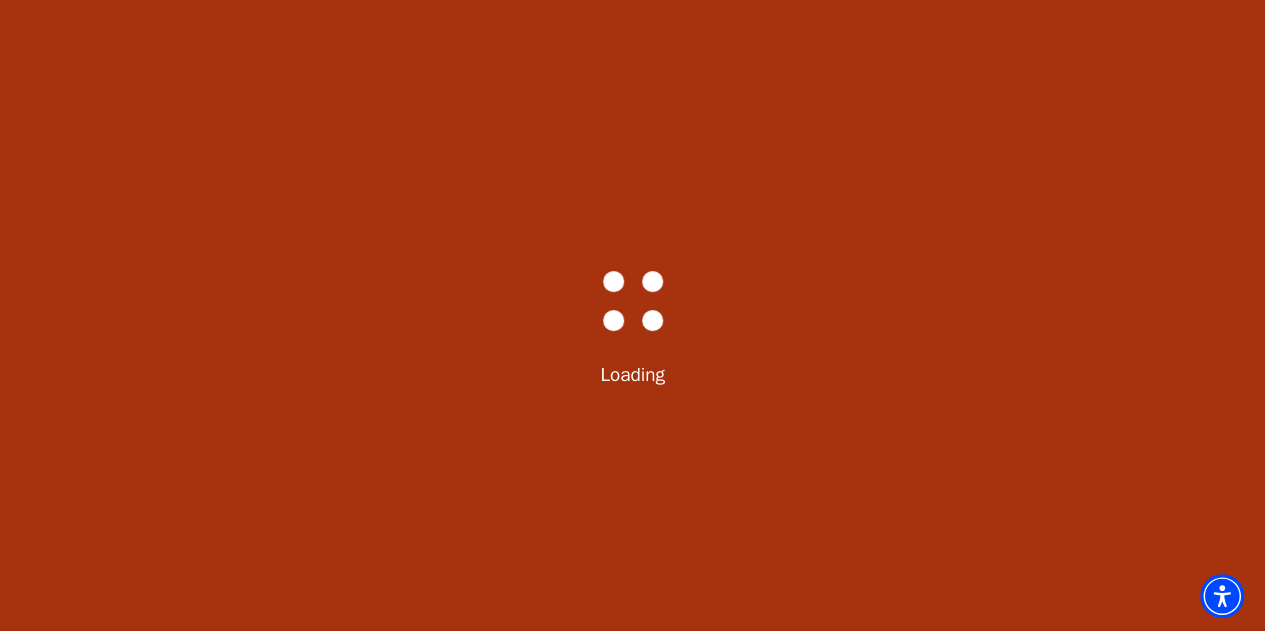 select on "6287" 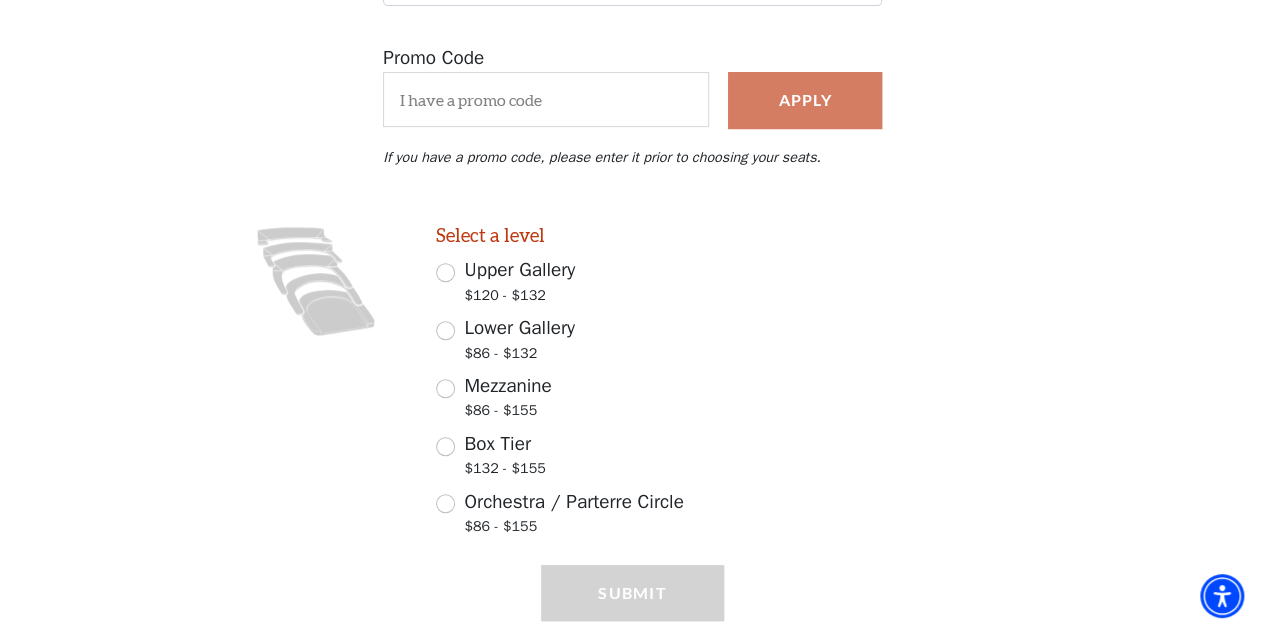 scroll, scrollTop: 418, scrollLeft: 0, axis: vertical 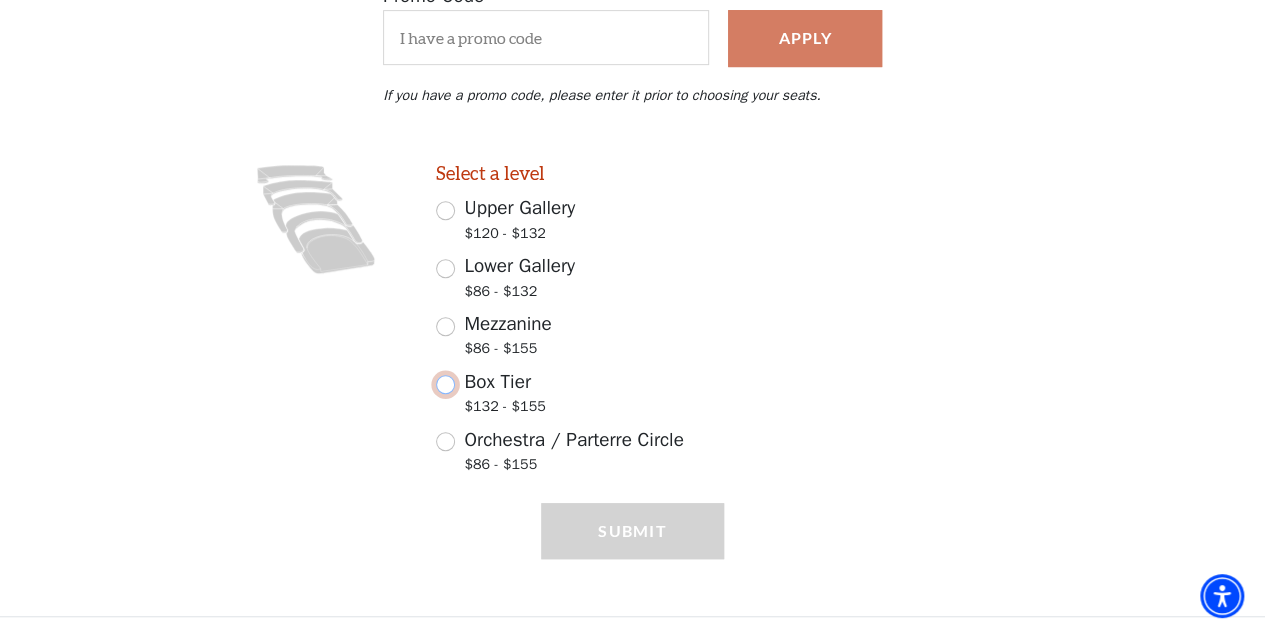 click on "Box Tier     $132 - $155" at bounding box center [445, 384] 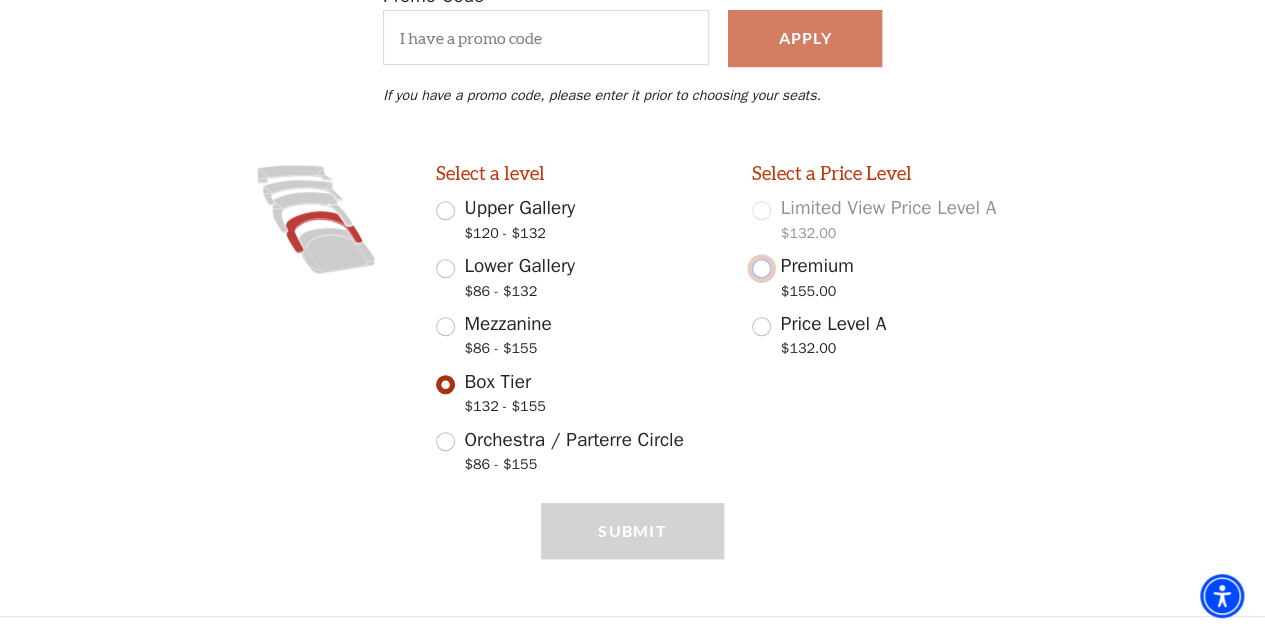 click on "Premium $155.00" at bounding box center [761, 268] 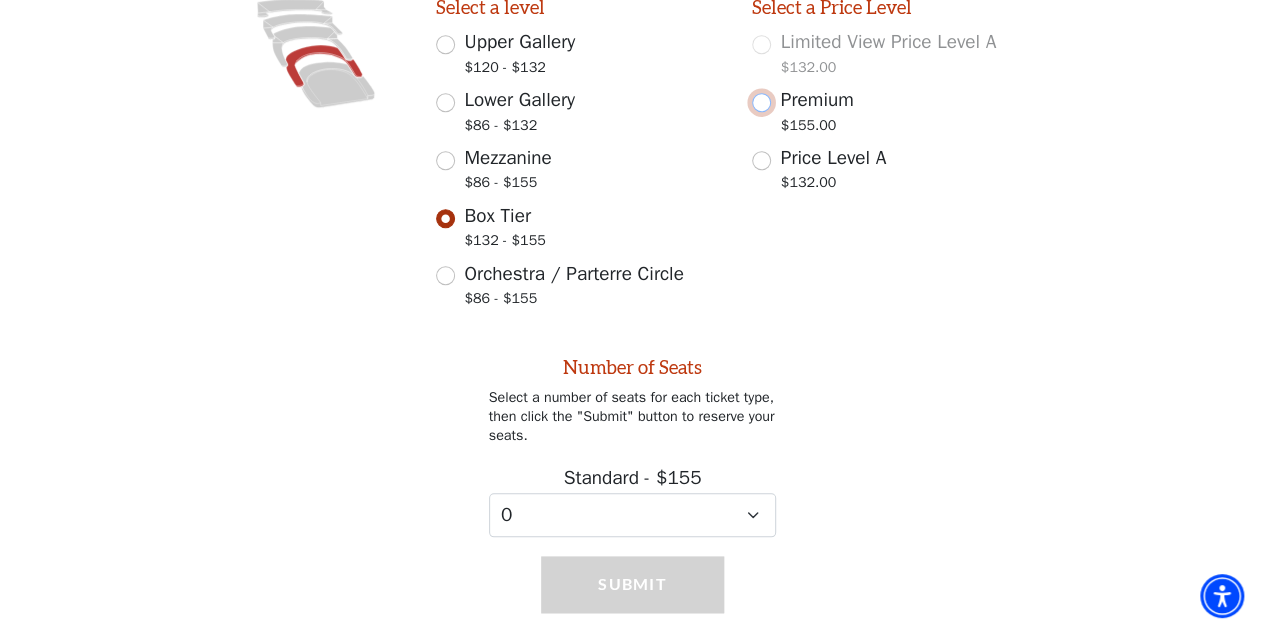 scroll, scrollTop: 636, scrollLeft: 0, axis: vertical 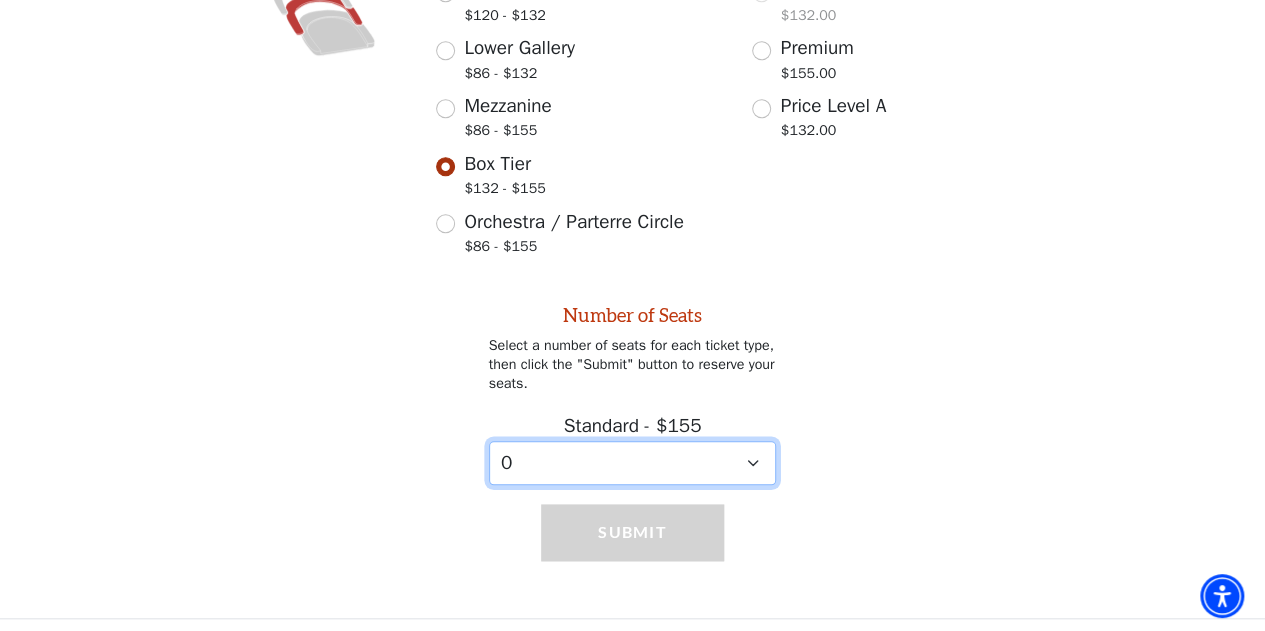 click on "0 1 2 3" at bounding box center (633, 463) 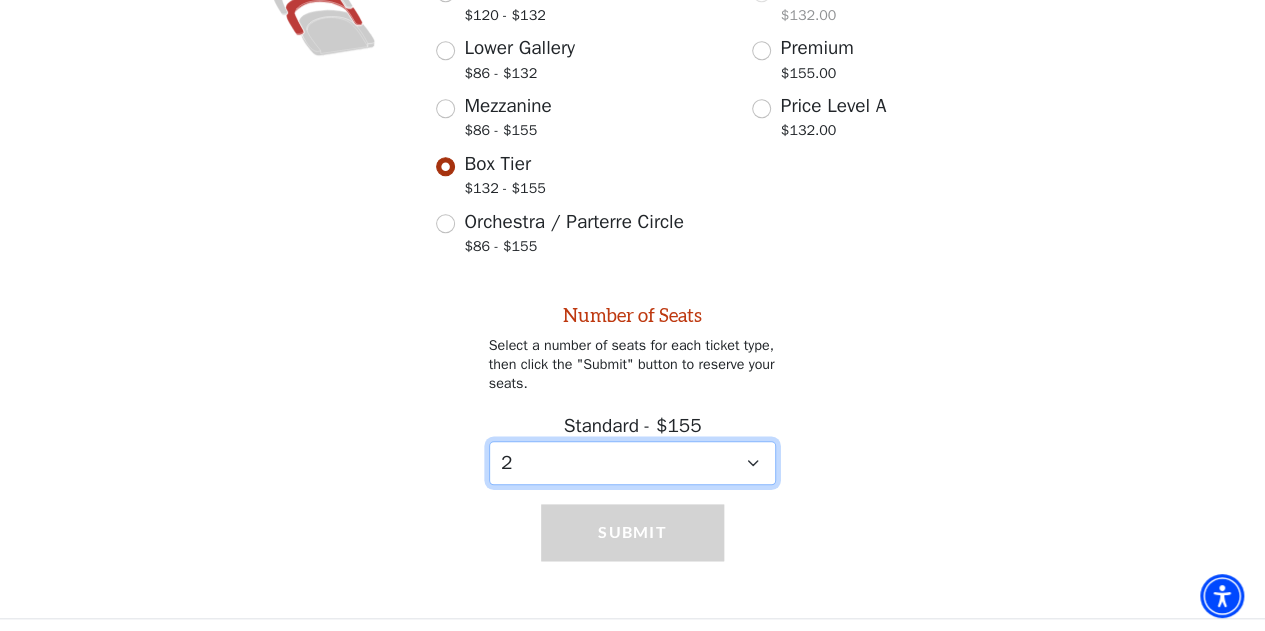 click on "0 1 2 3" at bounding box center [633, 463] 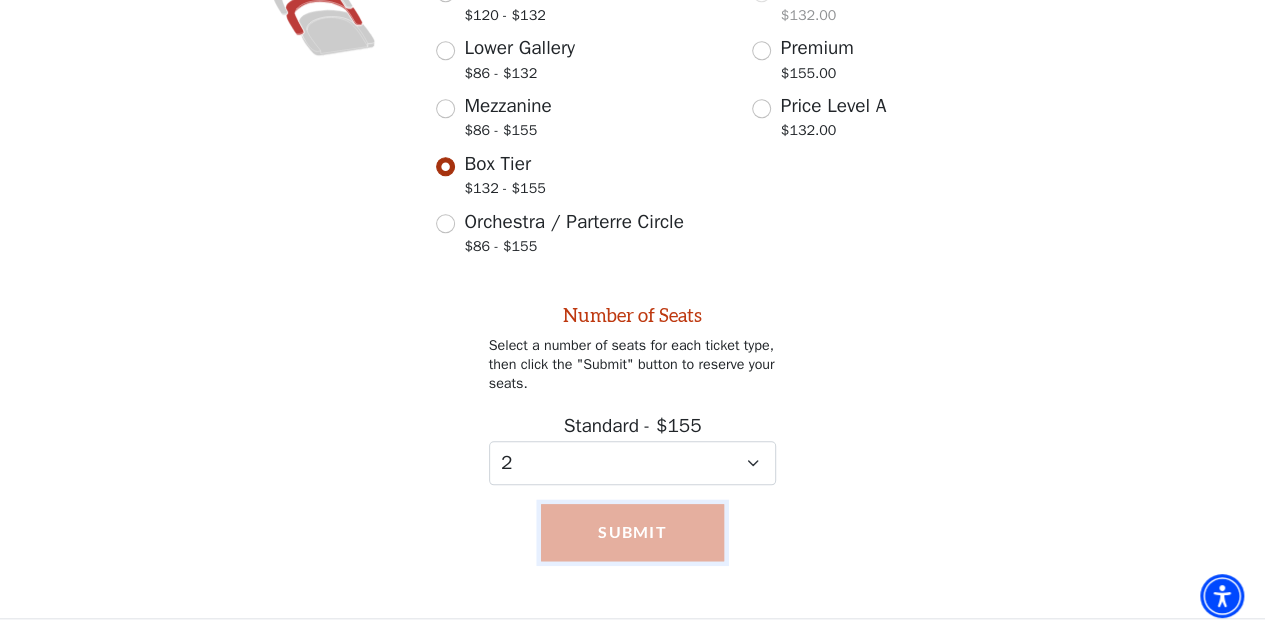 click on "Submit" at bounding box center [632, 532] 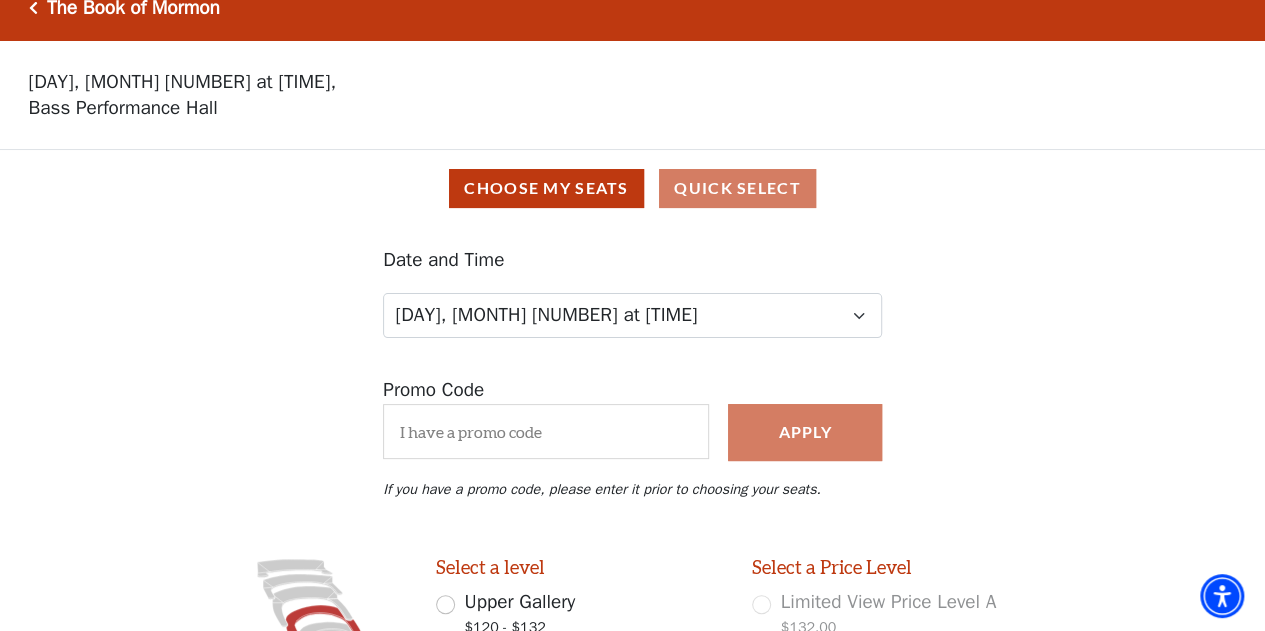 scroll, scrollTop: 0, scrollLeft: 0, axis: both 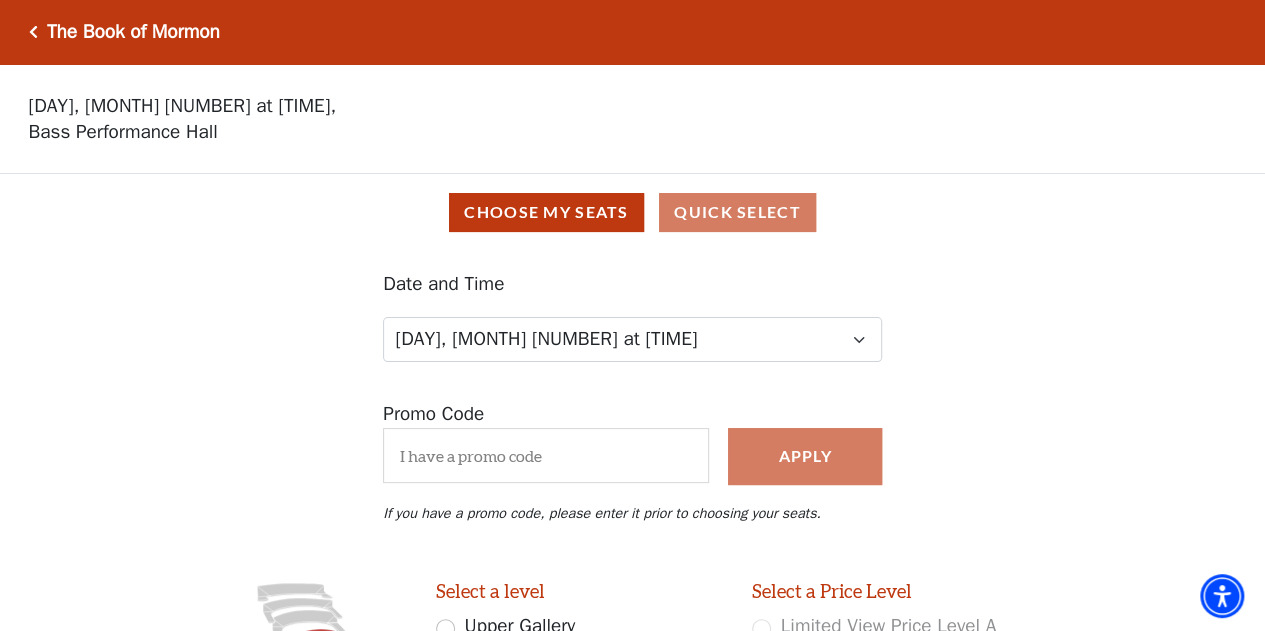 click at bounding box center [33, 32] 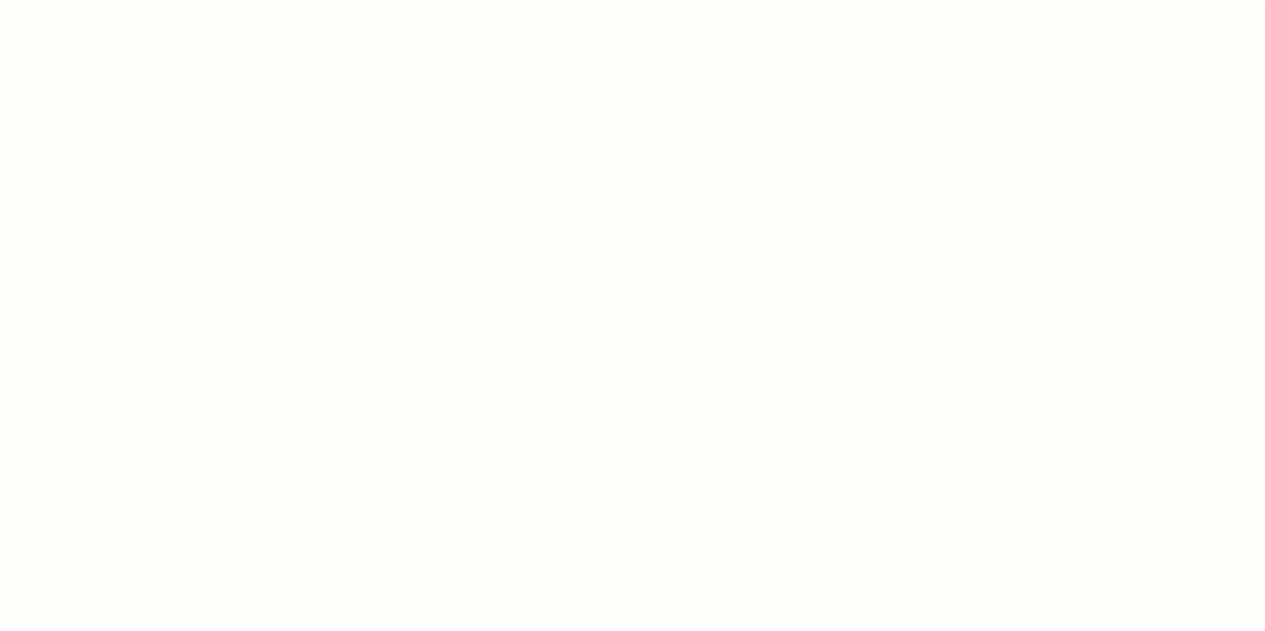 scroll, scrollTop: 0, scrollLeft: 0, axis: both 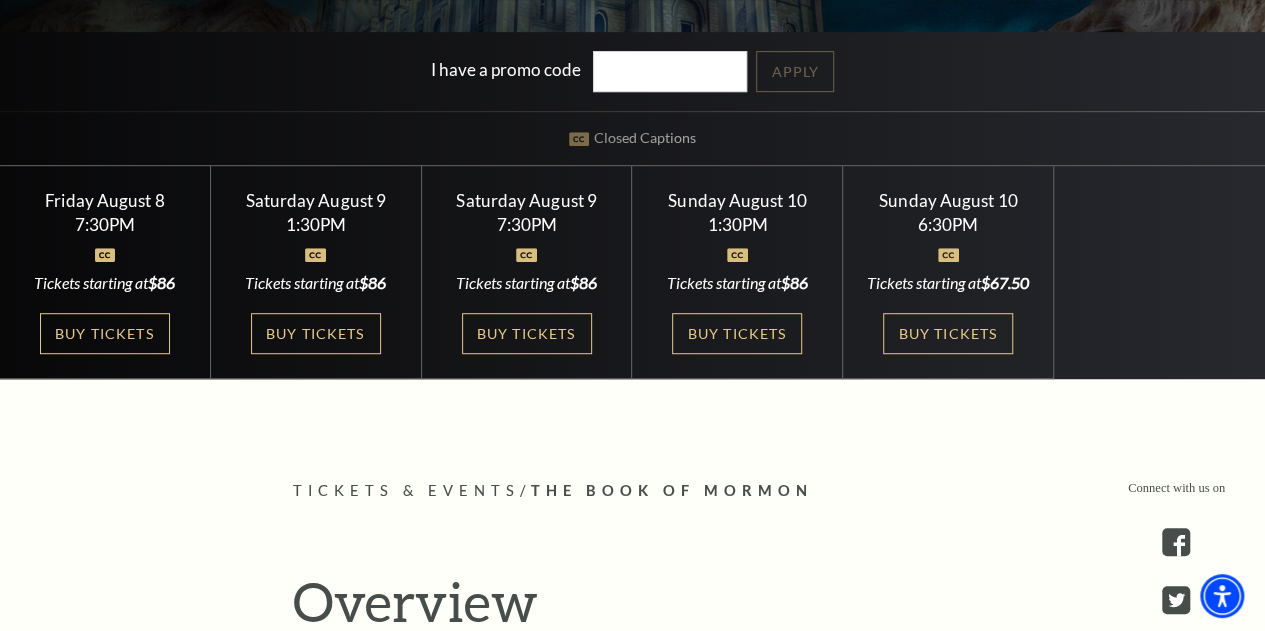 click on "Select a Performance
Friday August 8  |  7:30PM
Tickets starting at $86
Friday August 8  |  7:30PM
Tickets starting at $86" at bounding box center (632, 272) 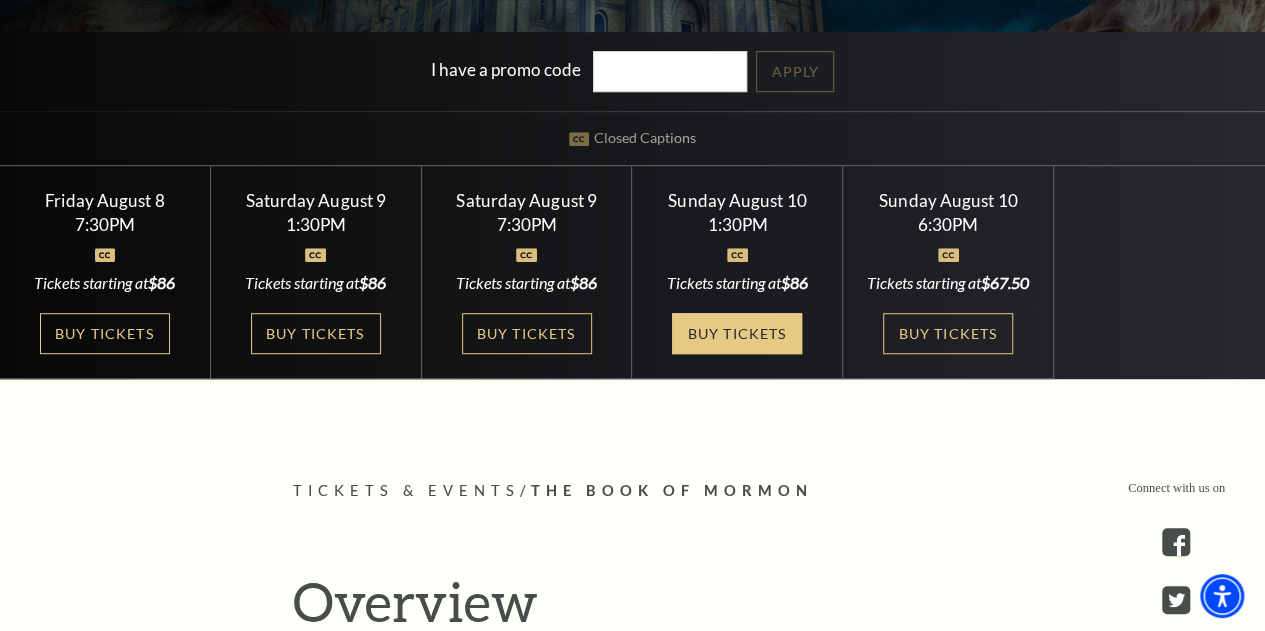 click on "Buy Tickets" at bounding box center (737, 333) 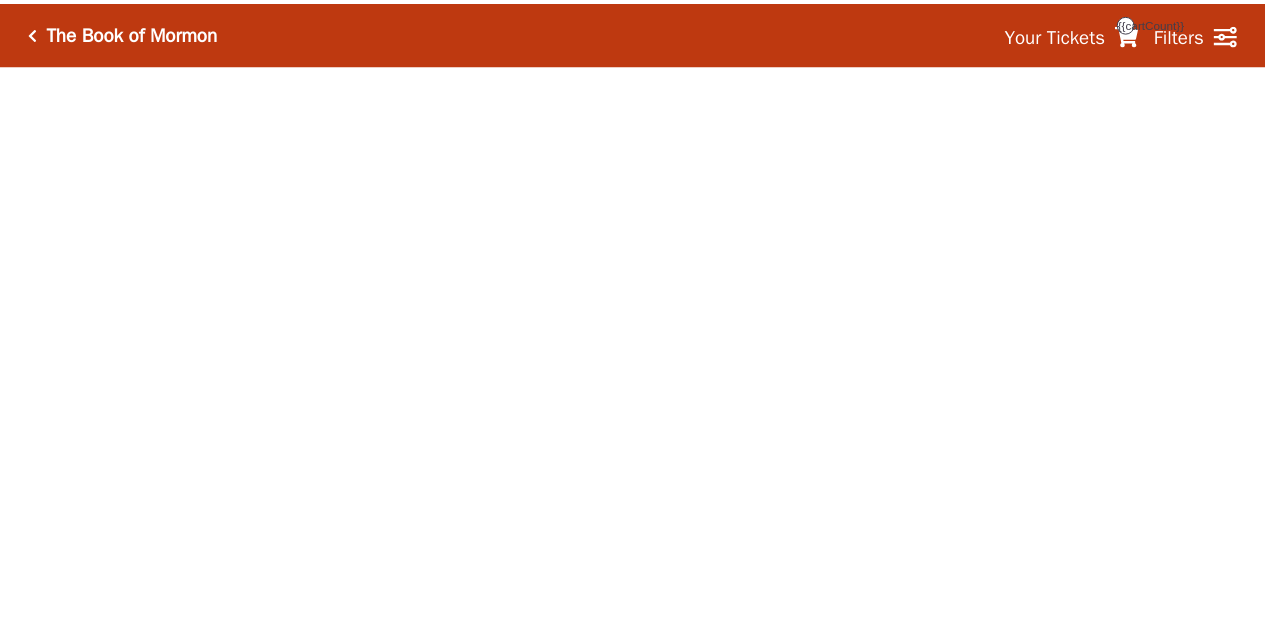 scroll, scrollTop: 0, scrollLeft: 0, axis: both 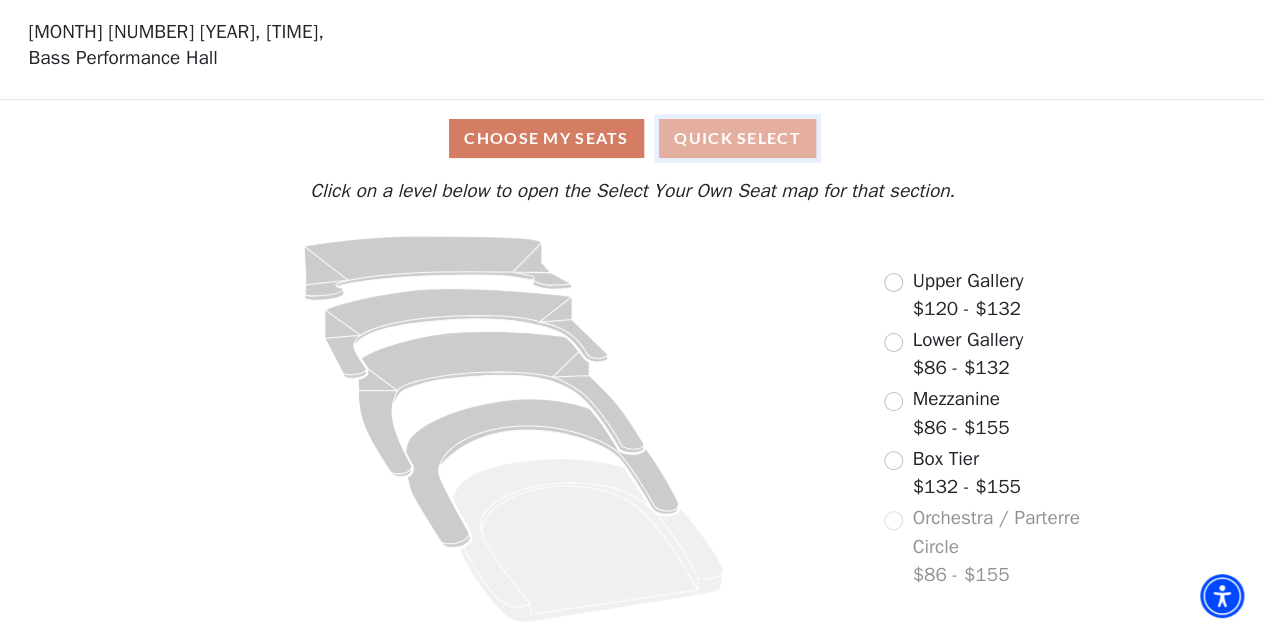 click on "Quick Select" at bounding box center (737, 138) 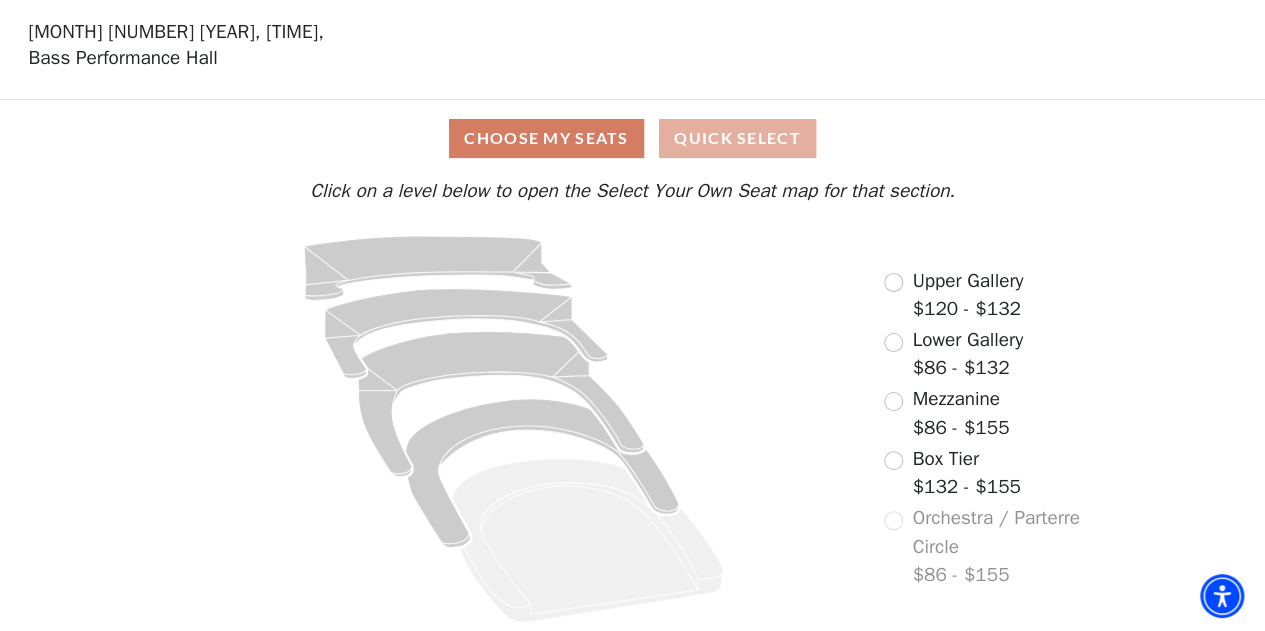 scroll, scrollTop: 0, scrollLeft: 0, axis: both 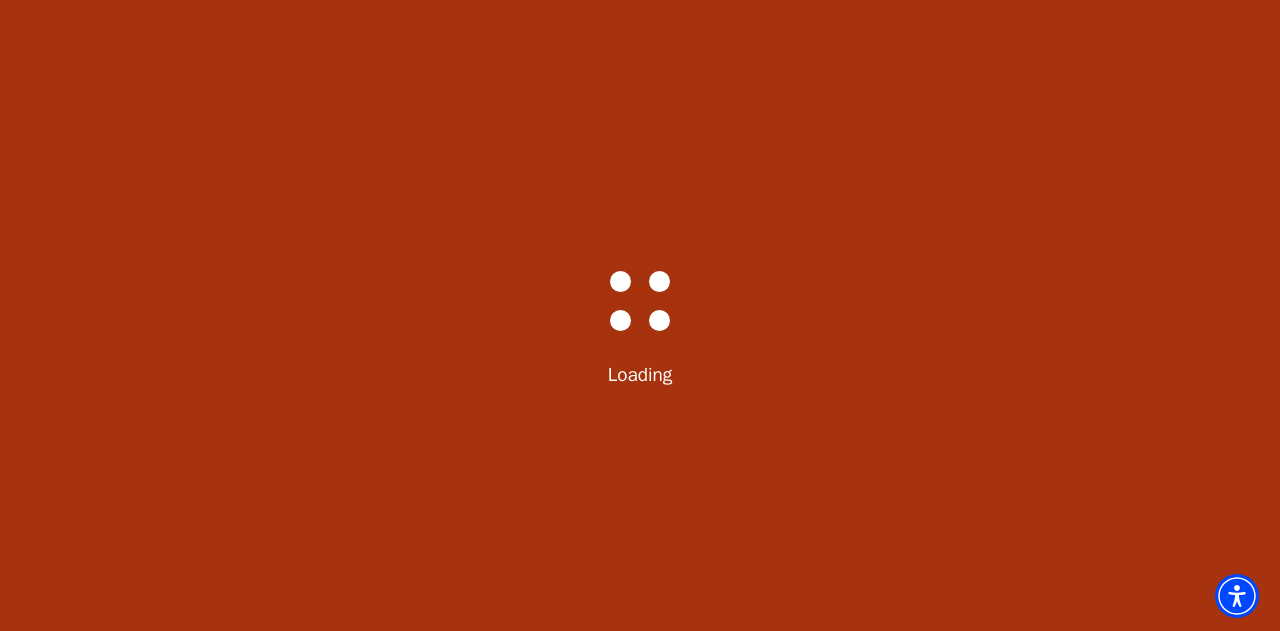 select on "6288" 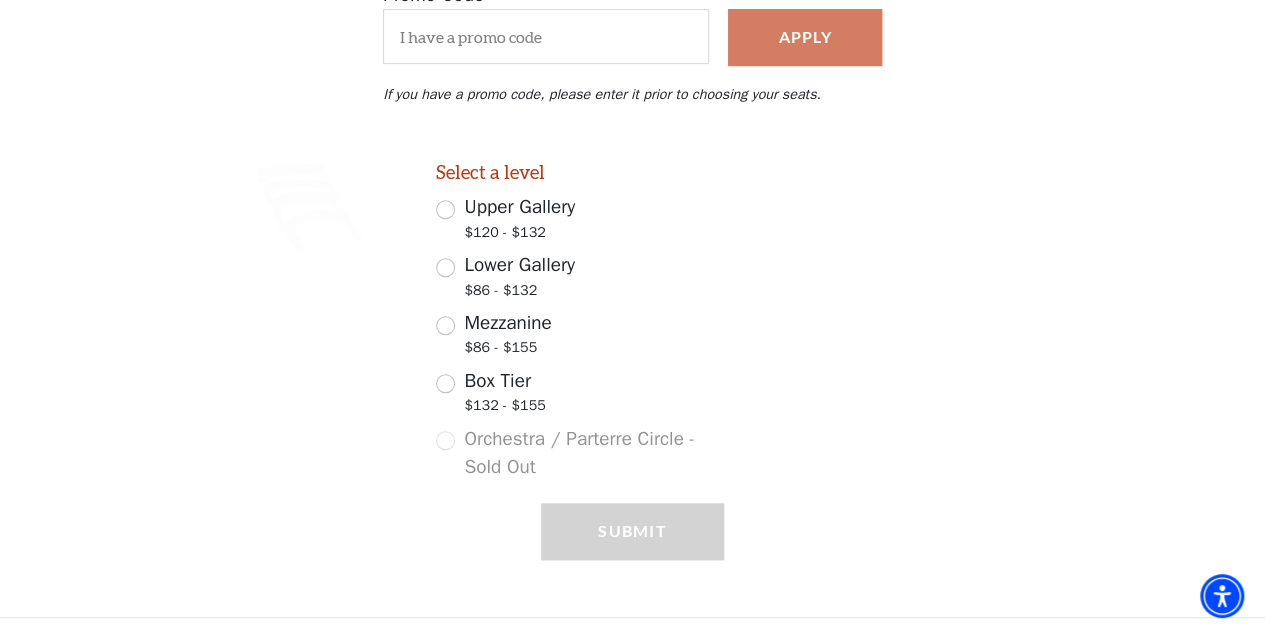 scroll, scrollTop: 418, scrollLeft: 0, axis: vertical 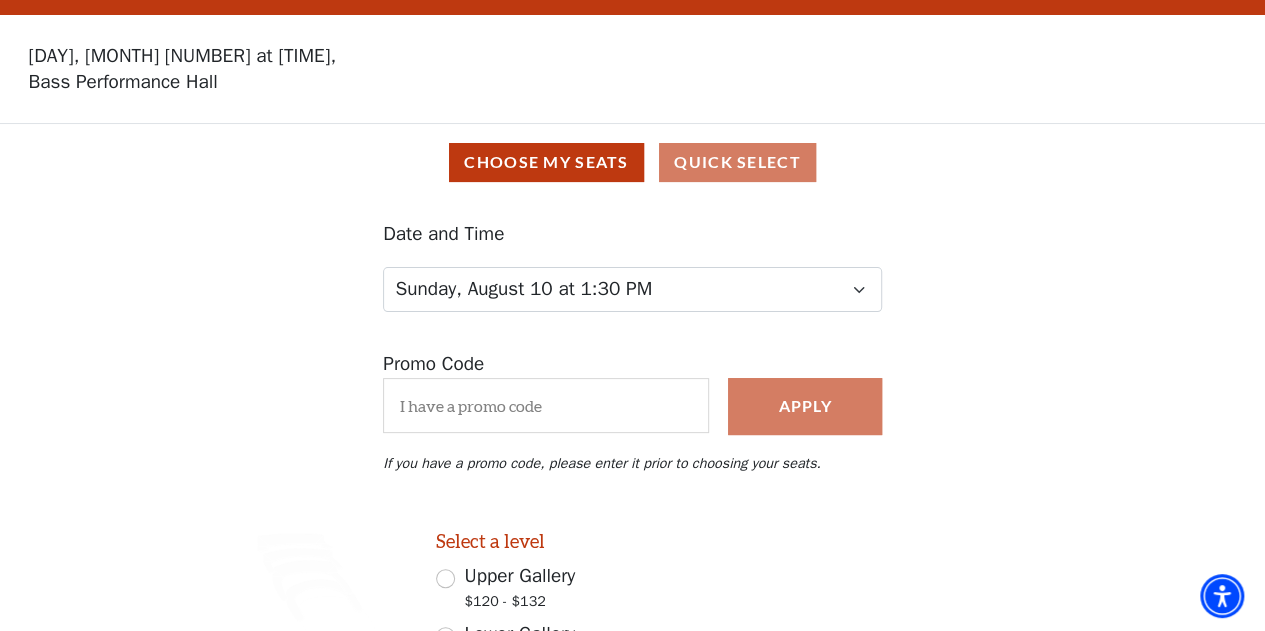 click on "Choose My Seats
Quick Select" at bounding box center (632, 162) 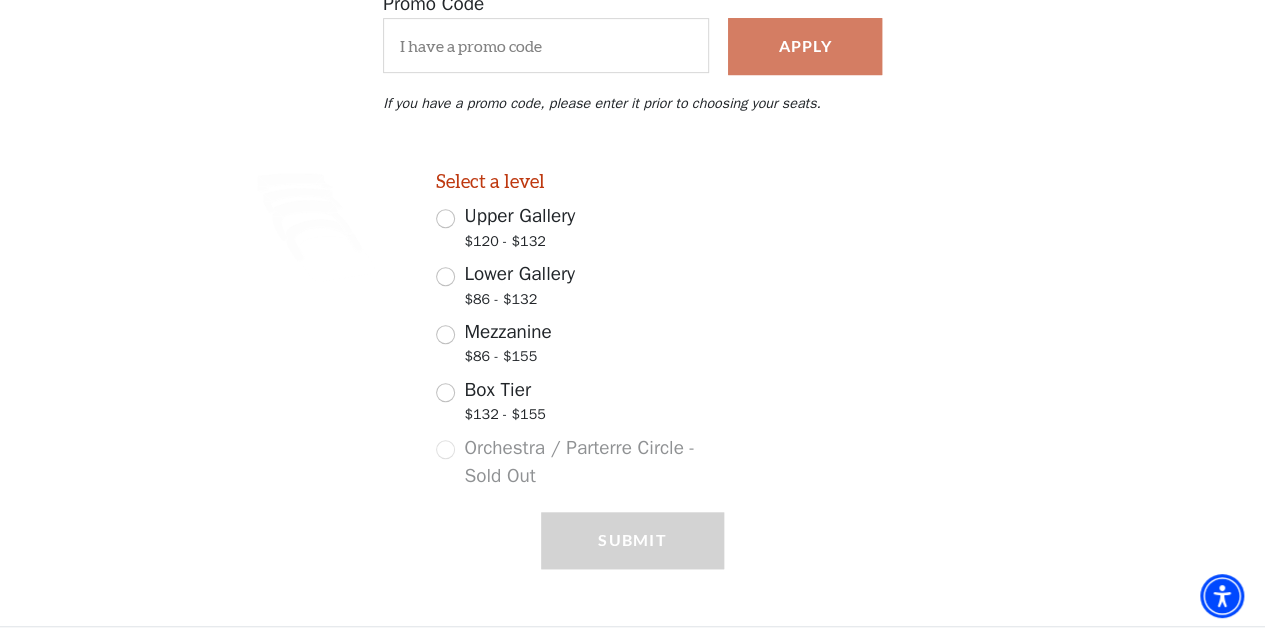 scroll, scrollTop: 419, scrollLeft: 0, axis: vertical 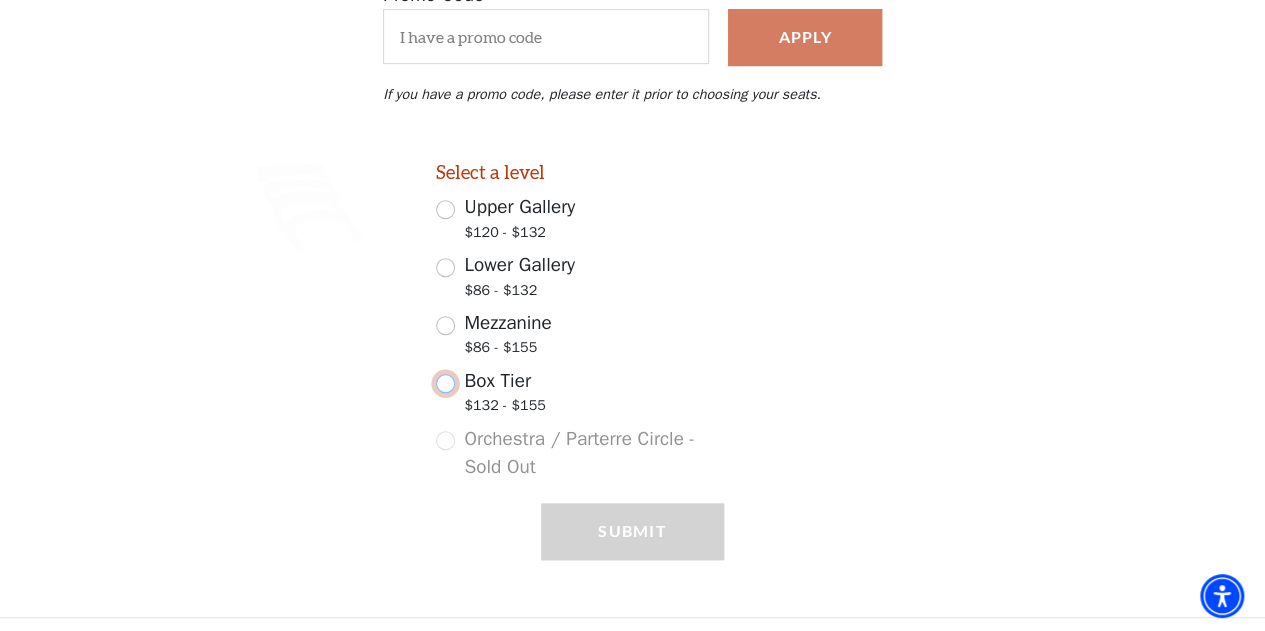 click on "Box Tier     $132 - $155" at bounding box center [445, 383] 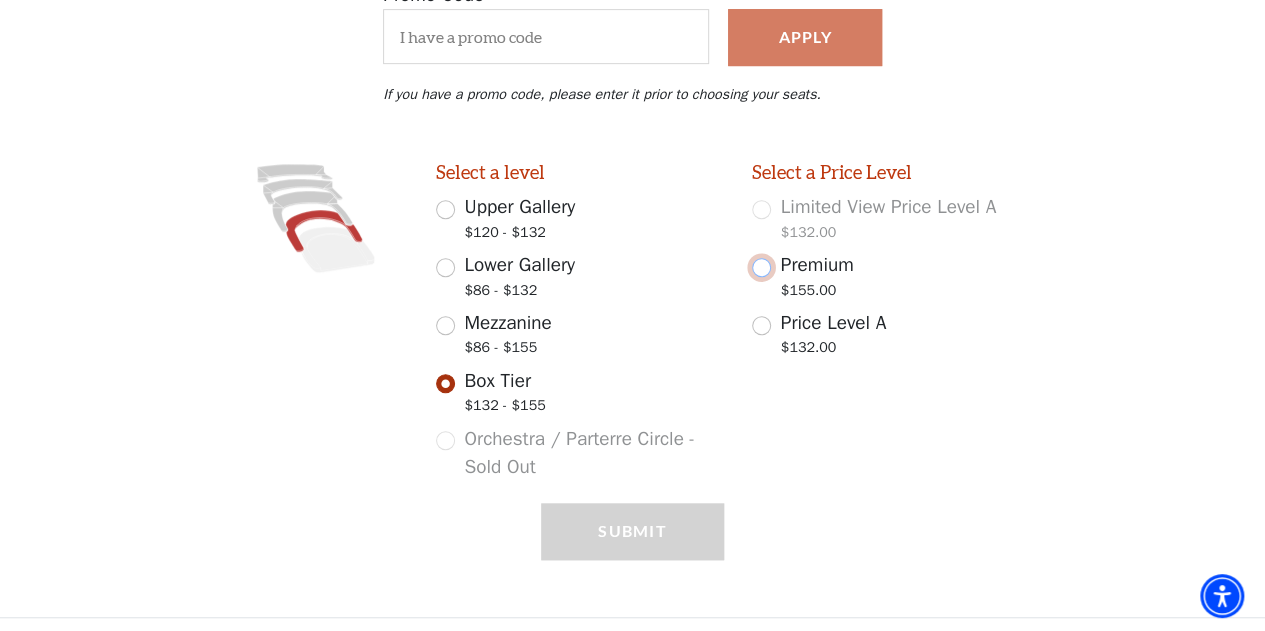 click on "Premium $155.00" at bounding box center (761, 267) 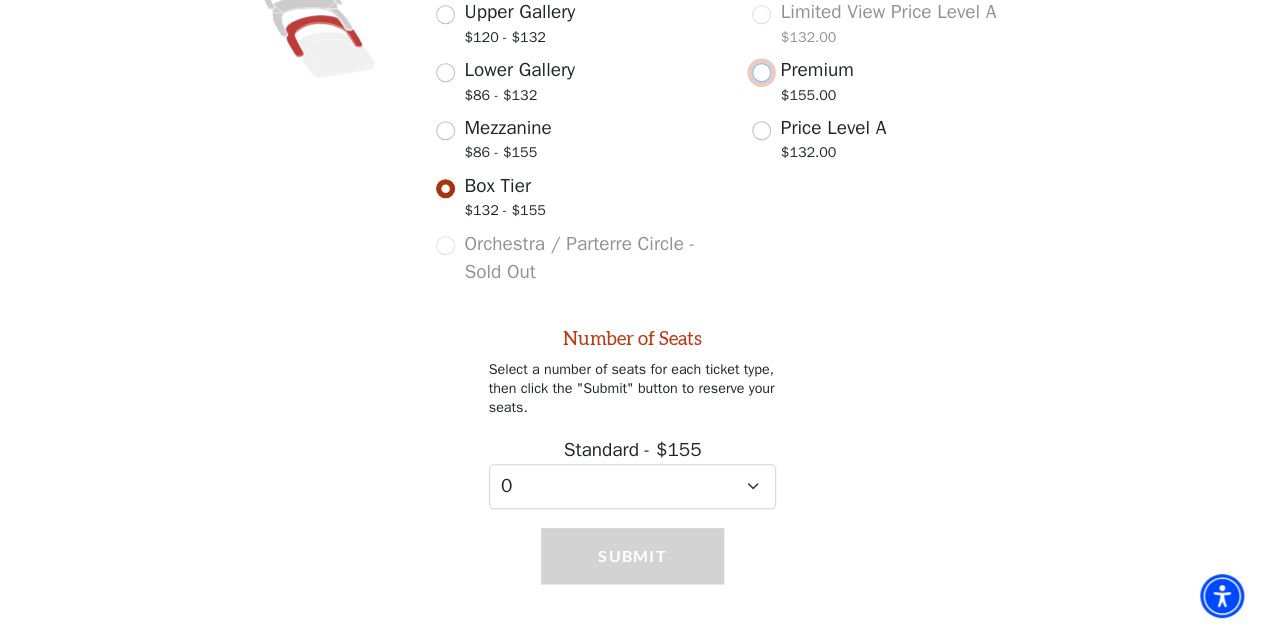 scroll, scrollTop: 637, scrollLeft: 0, axis: vertical 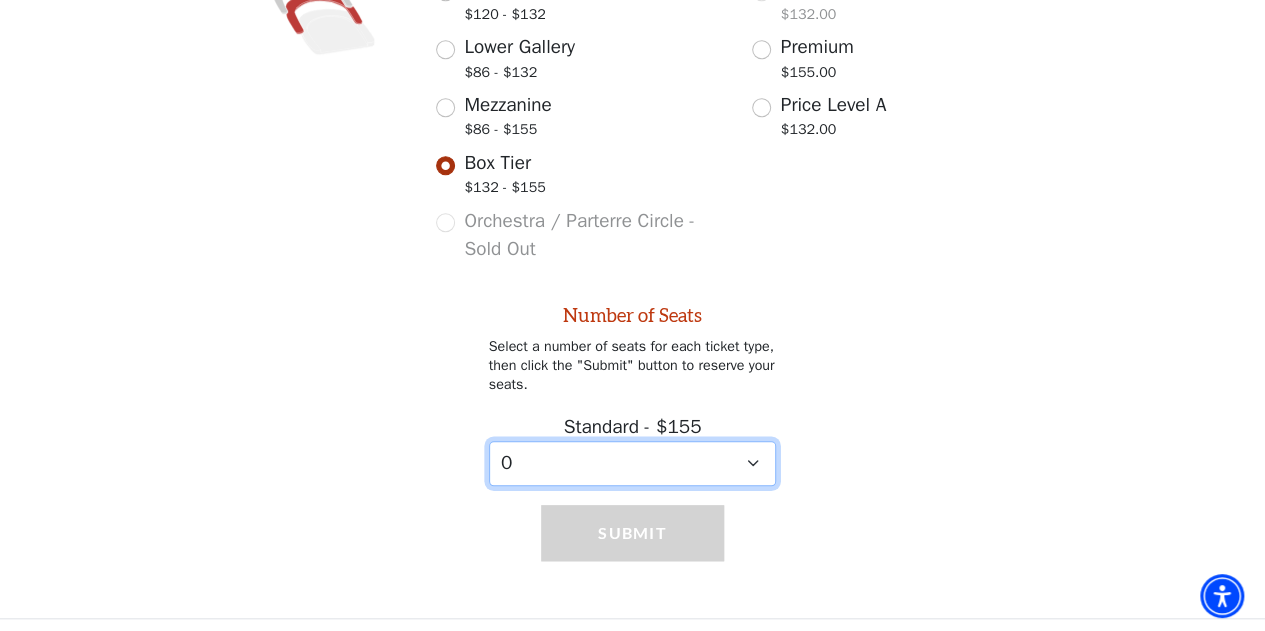 click on "0 1 2" at bounding box center (633, 463) 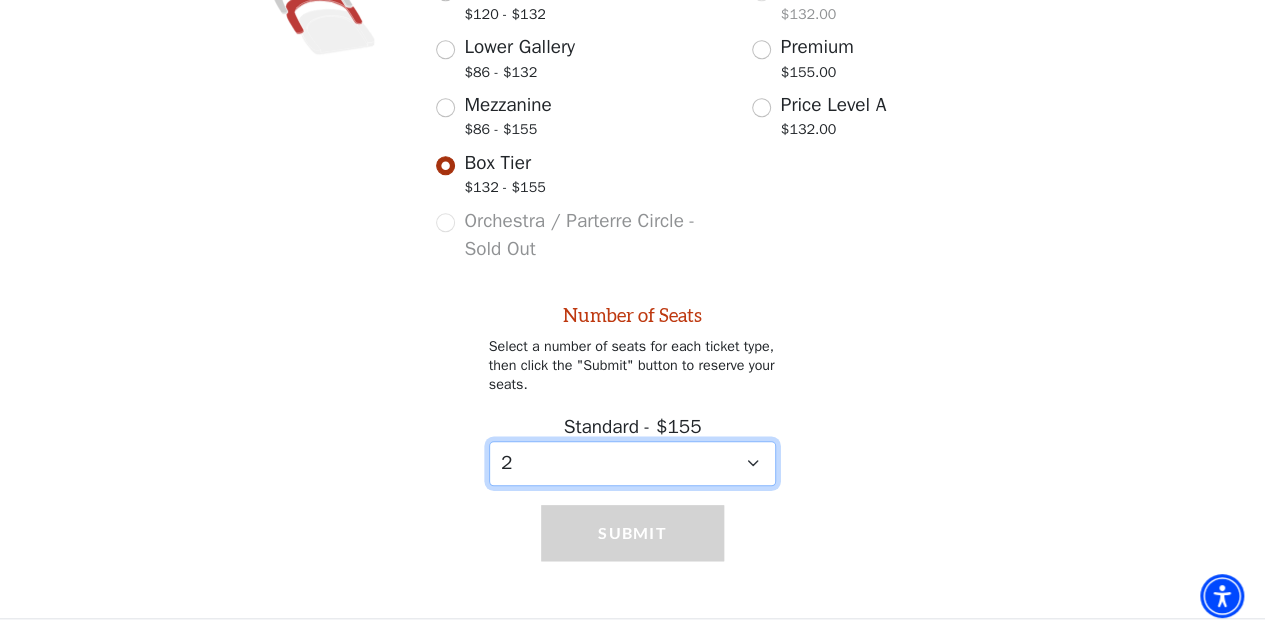 click on "0 1 2" at bounding box center [633, 463] 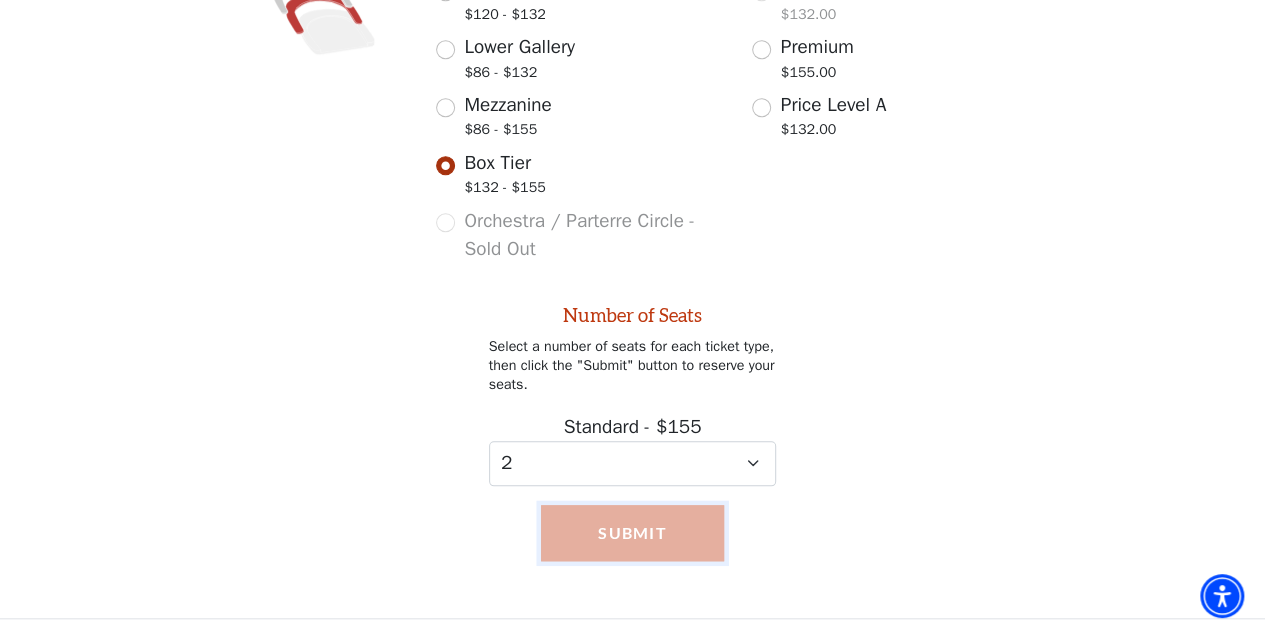 click on "Submit" at bounding box center (632, 533) 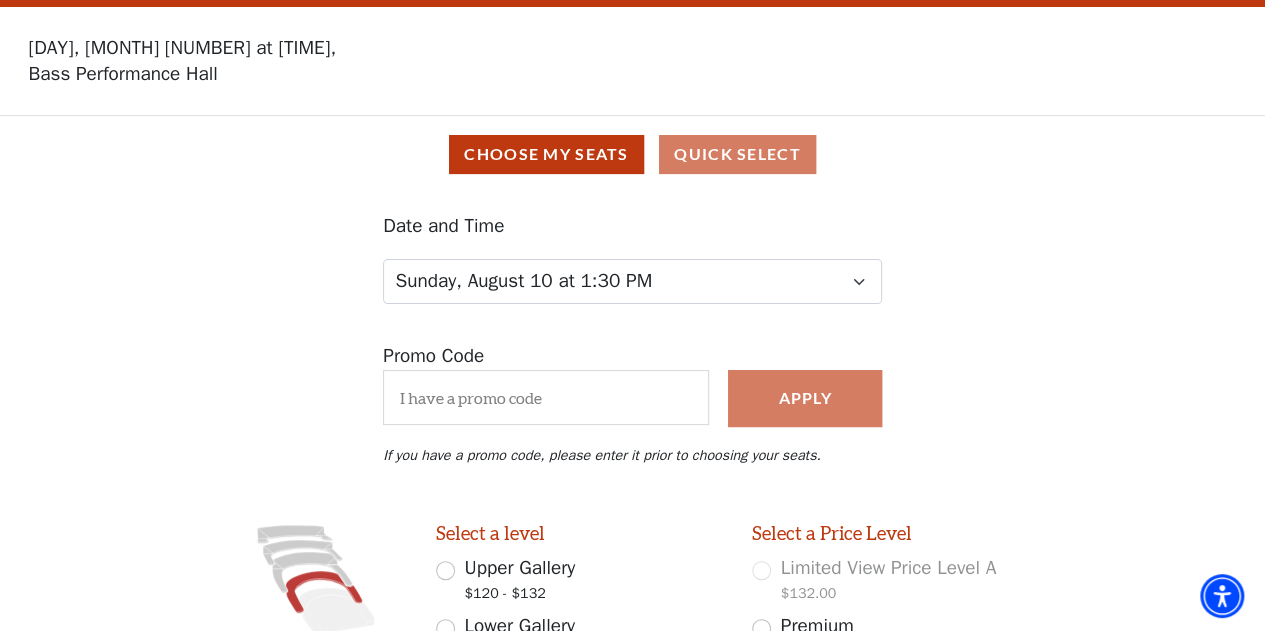 scroll, scrollTop: 0, scrollLeft: 0, axis: both 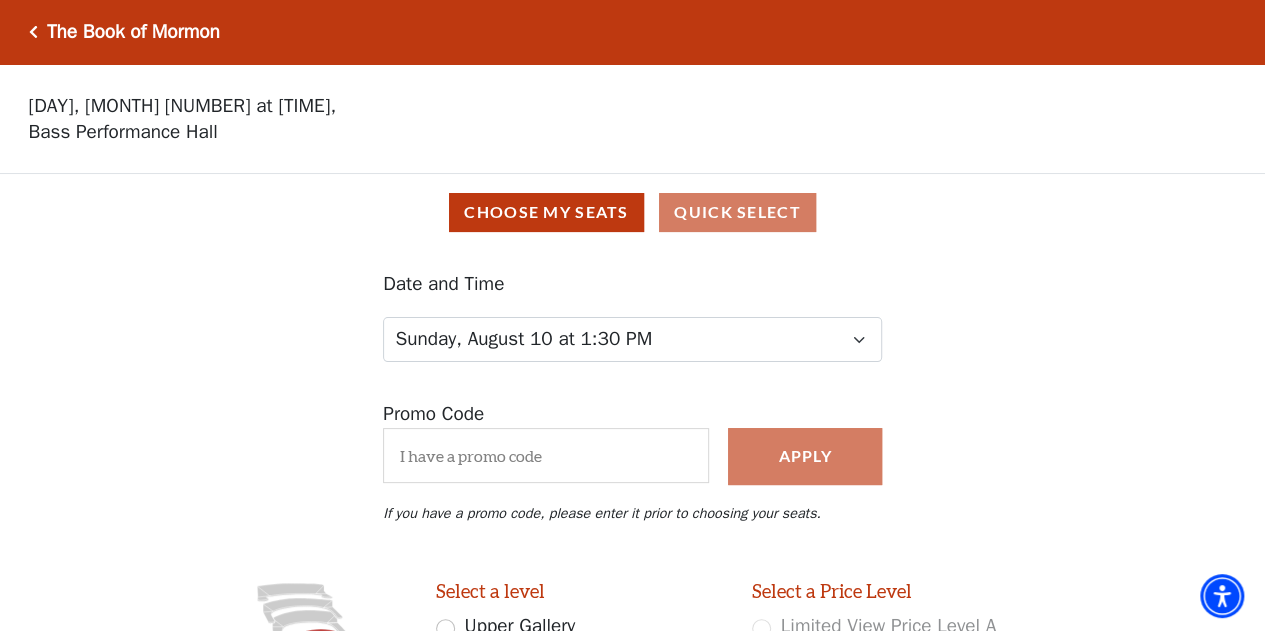 click on "The Book of Mormon   Your Tickets       Filters" at bounding box center (632, 32) 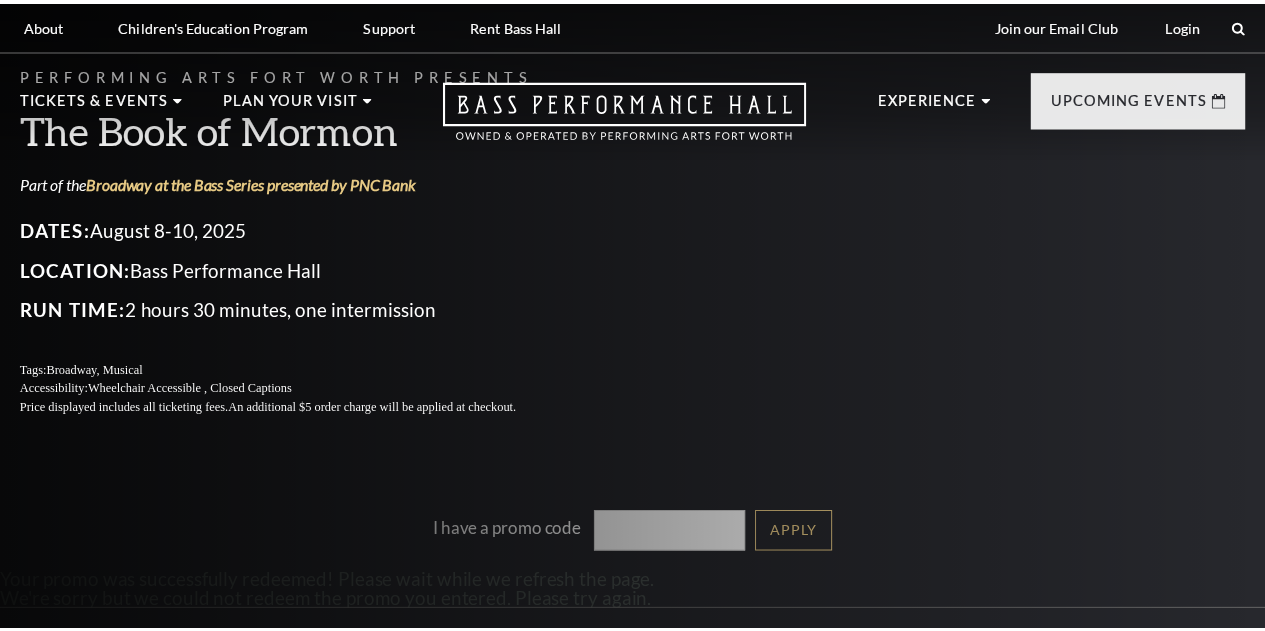 scroll, scrollTop: 0, scrollLeft: 0, axis: both 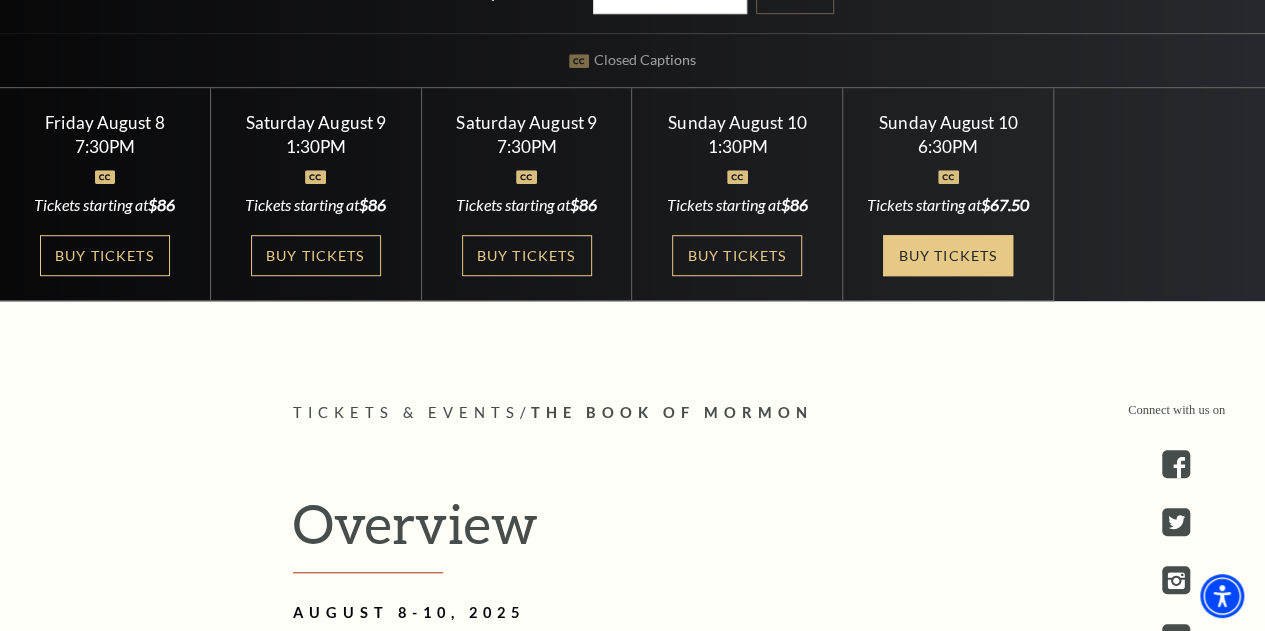 click on "Buy Tickets" at bounding box center (948, 255) 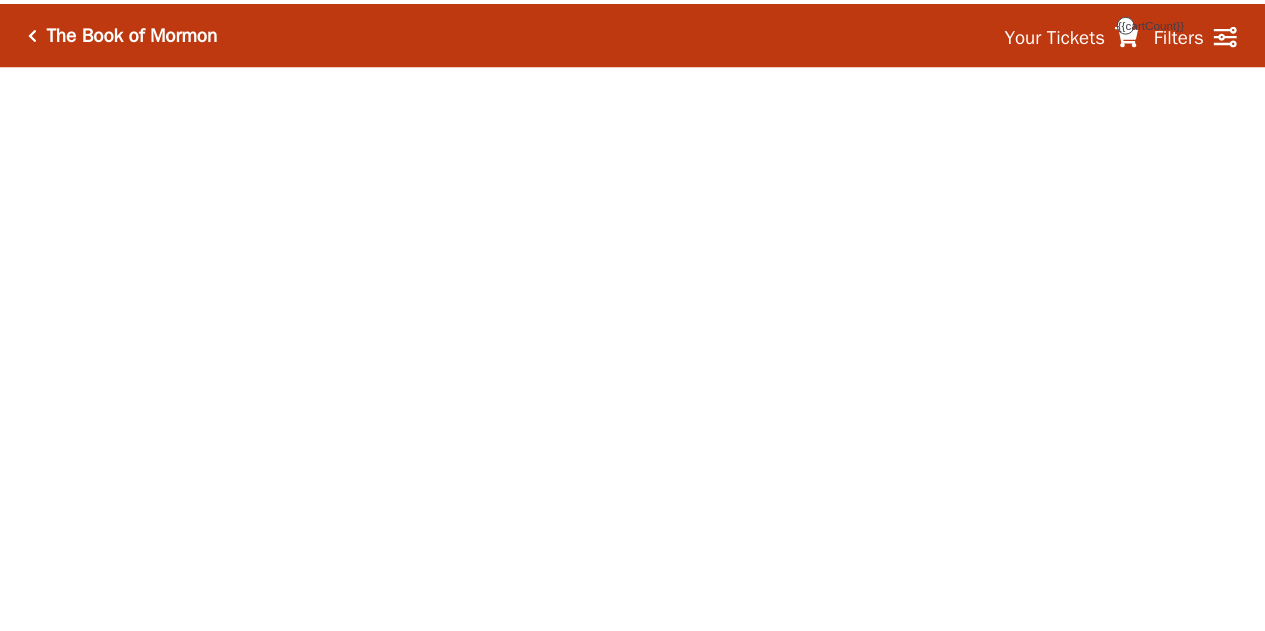 scroll, scrollTop: 0, scrollLeft: 0, axis: both 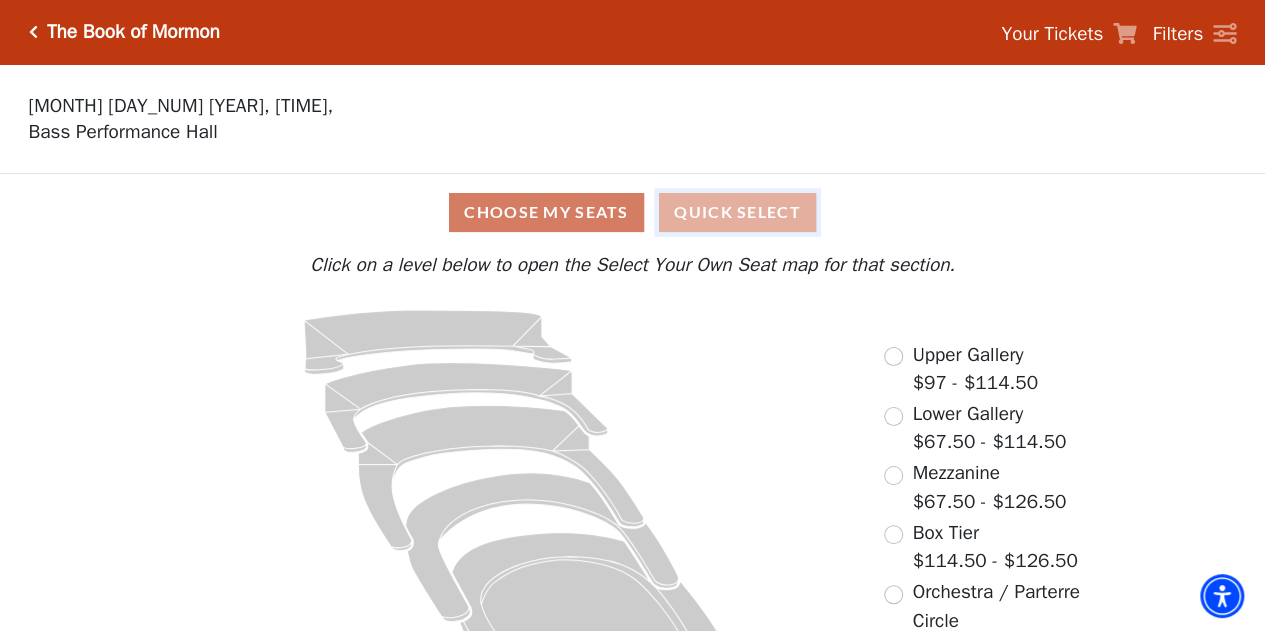 click on "Quick Select" at bounding box center (737, 212) 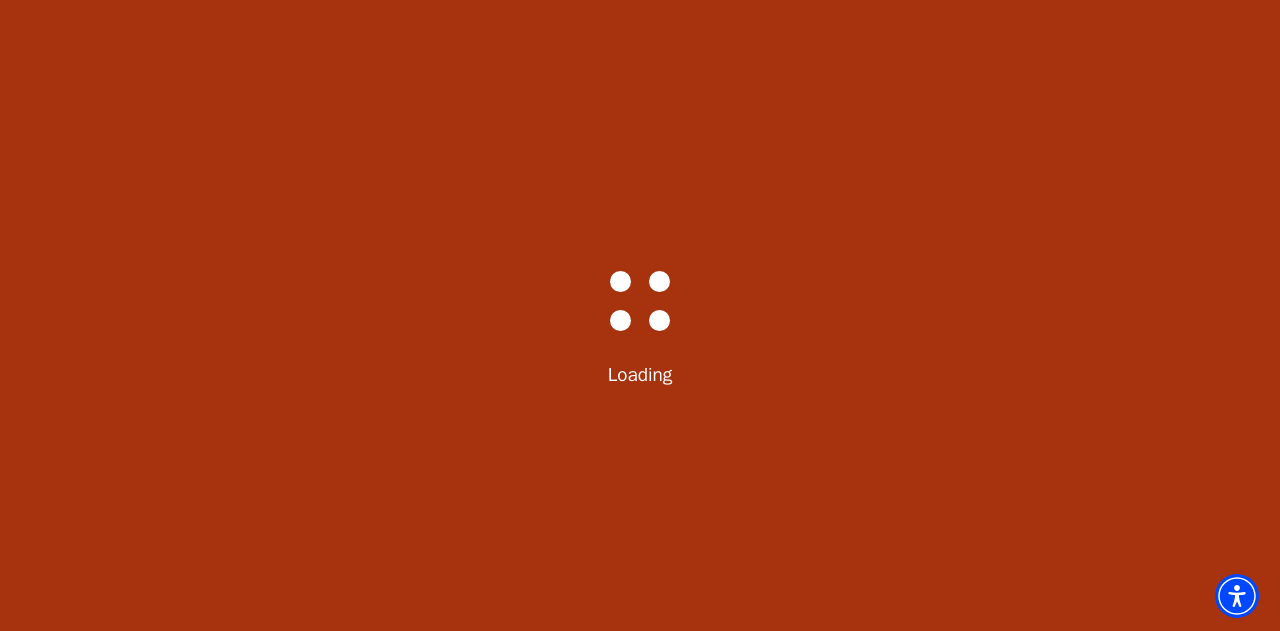 select on "6289" 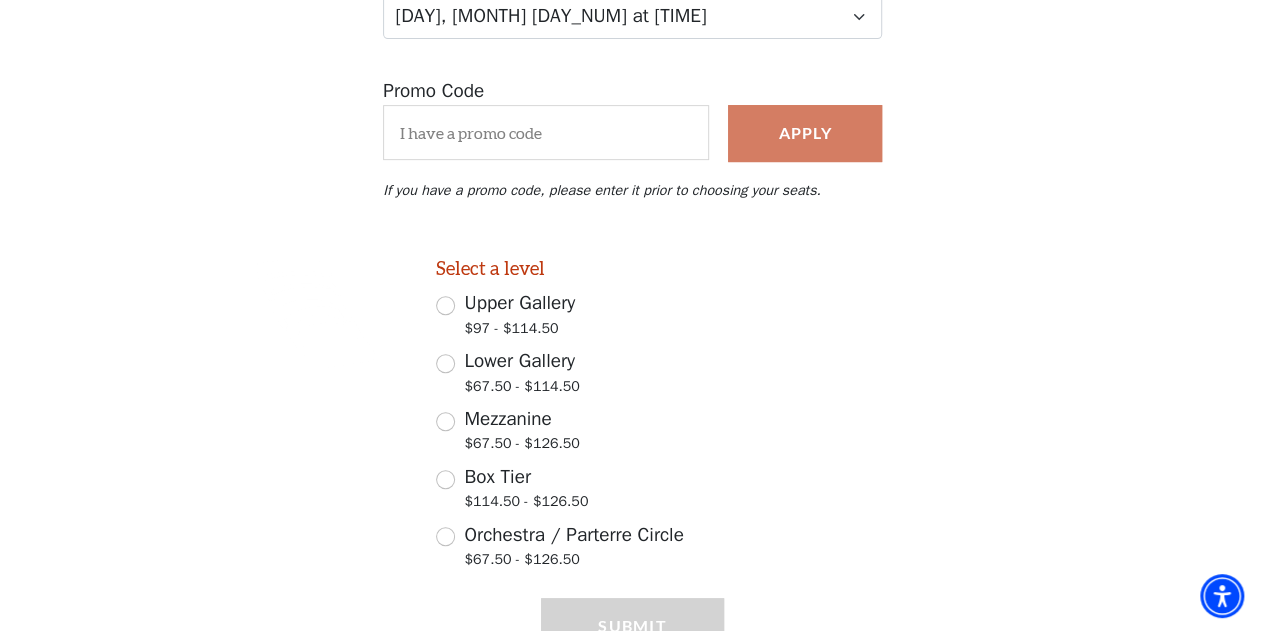 scroll, scrollTop: 418, scrollLeft: 0, axis: vertical 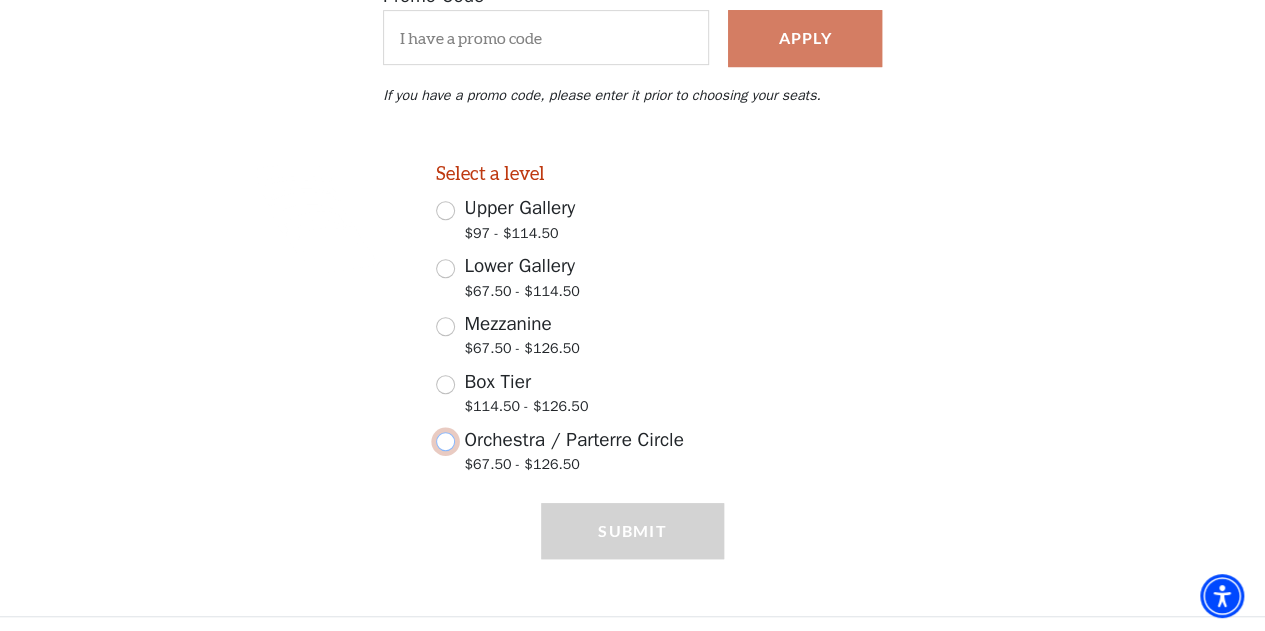 click on "Orchestra / Parterre Circle     $67.50 - $126.50" at bounding box center (445, 441) 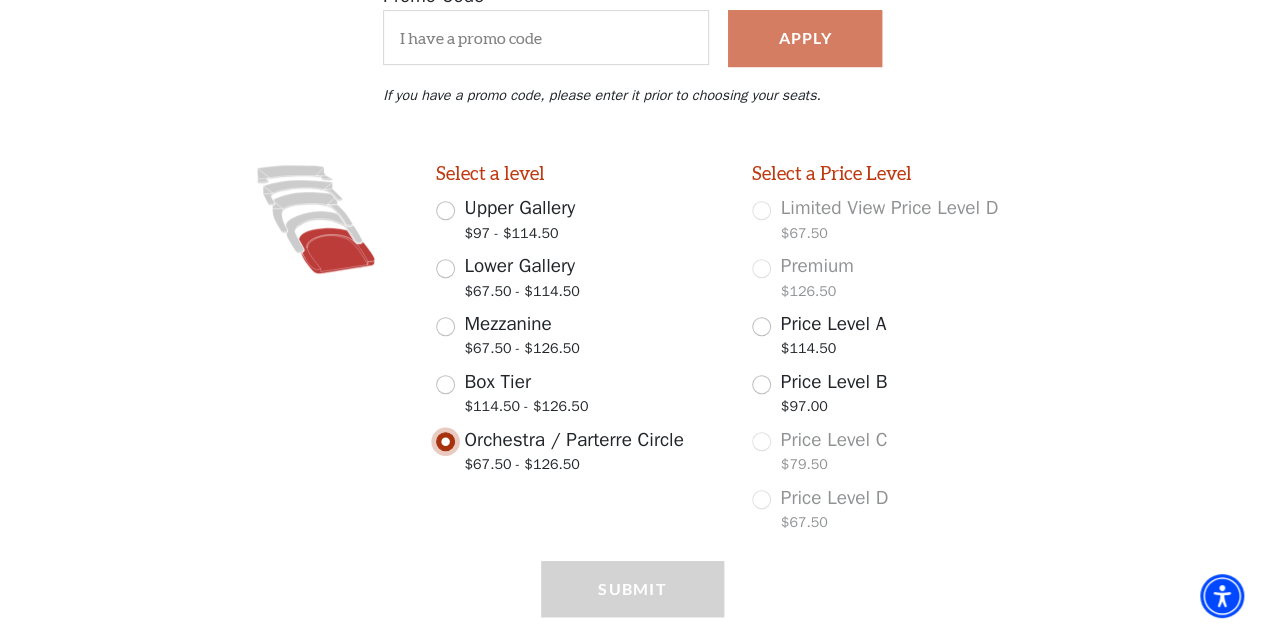 scroll, scrollTop: 476, scrollLeft: 0, axis: vertical 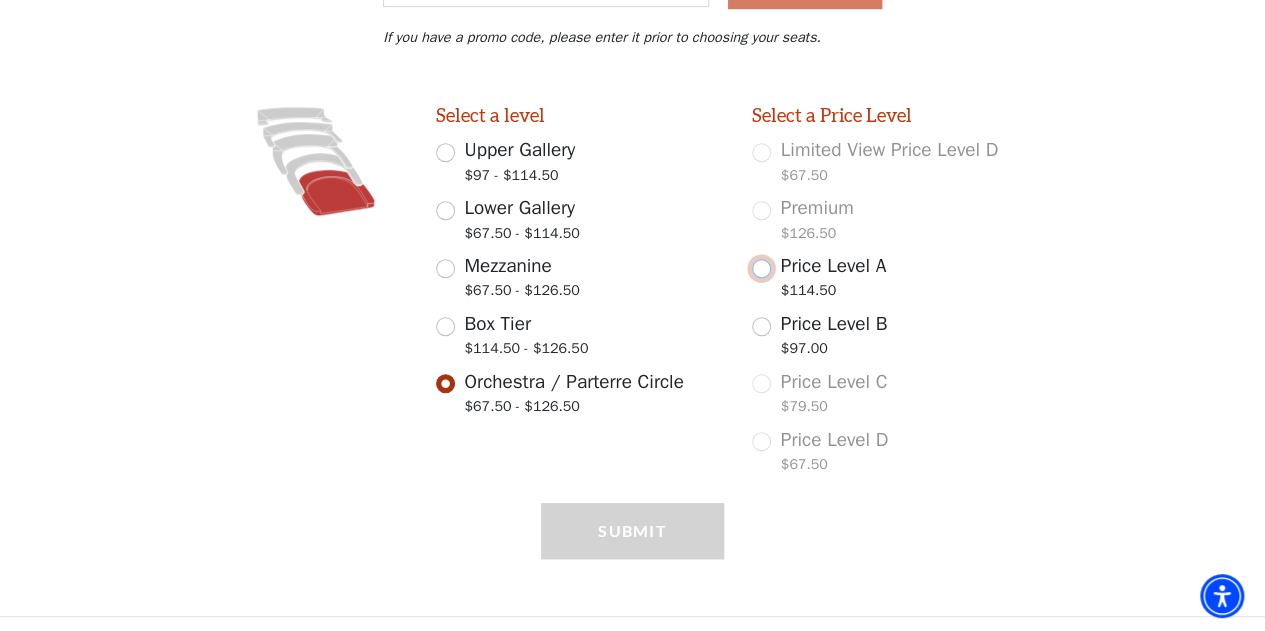 click on "Price Level A $114.50" at bounding box center [761, 268] 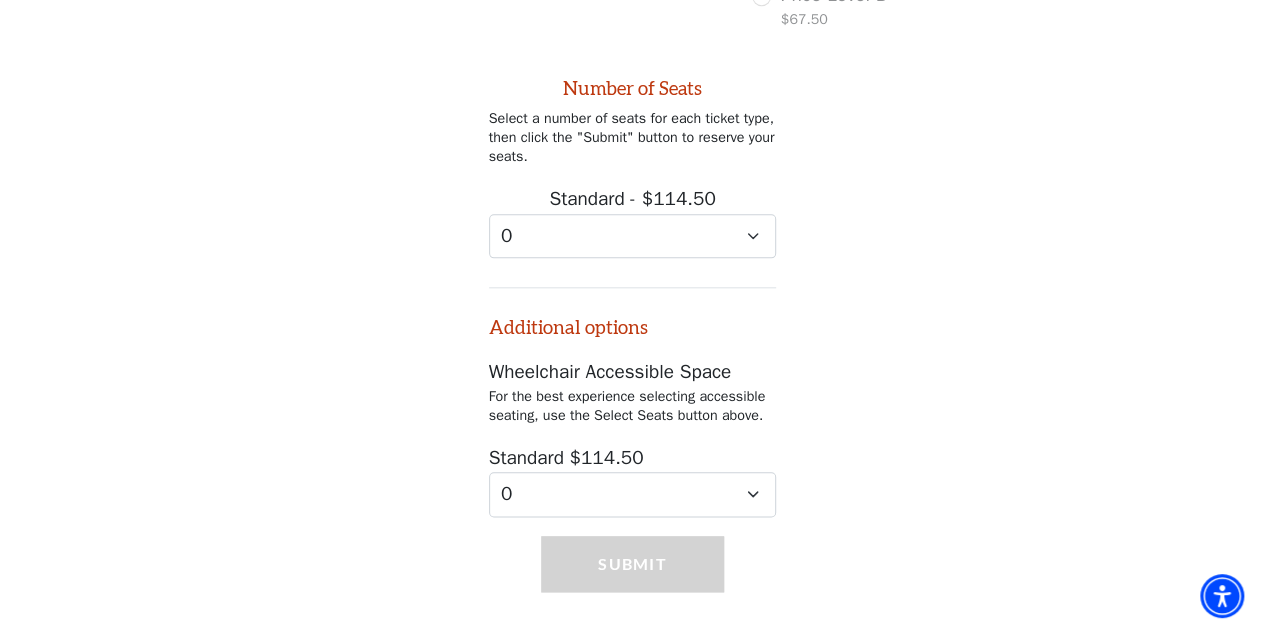 scroll, scrollTop: 950, scrollLeft: 0, axis: vertical 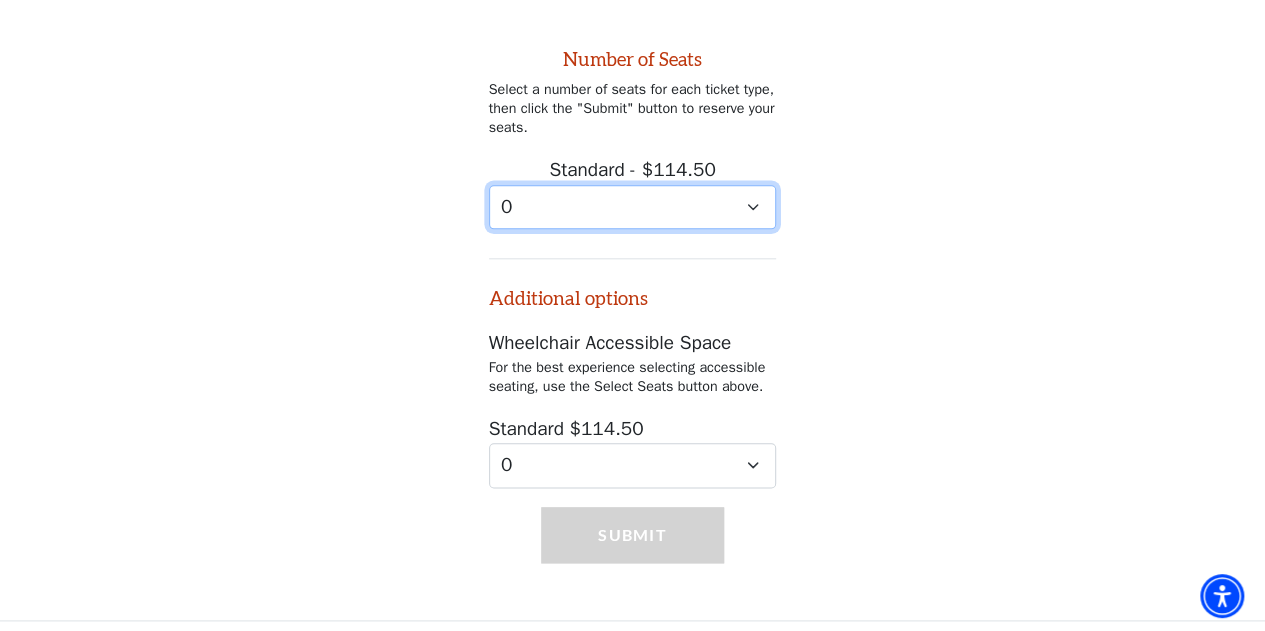 click on "0 1 2 3 4 5 6 7 8 9" at bounding box center [633, 207] 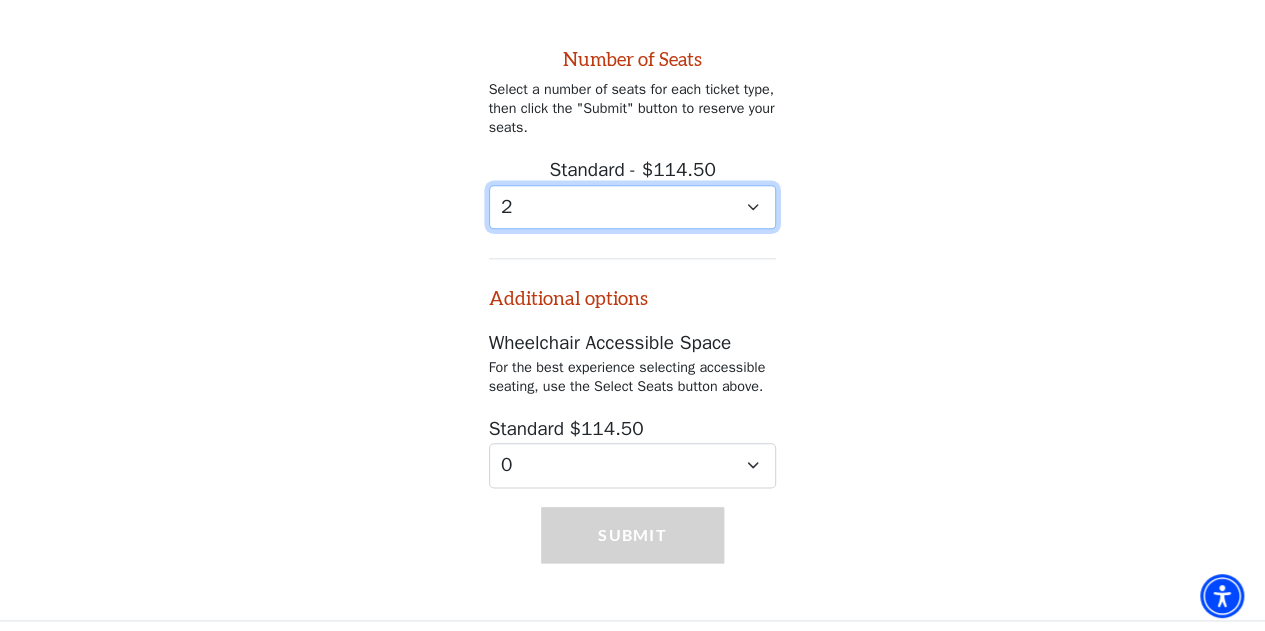 click on "0 1 2 3 4 5 6 7 8 9" at bounding box center (633, 207) 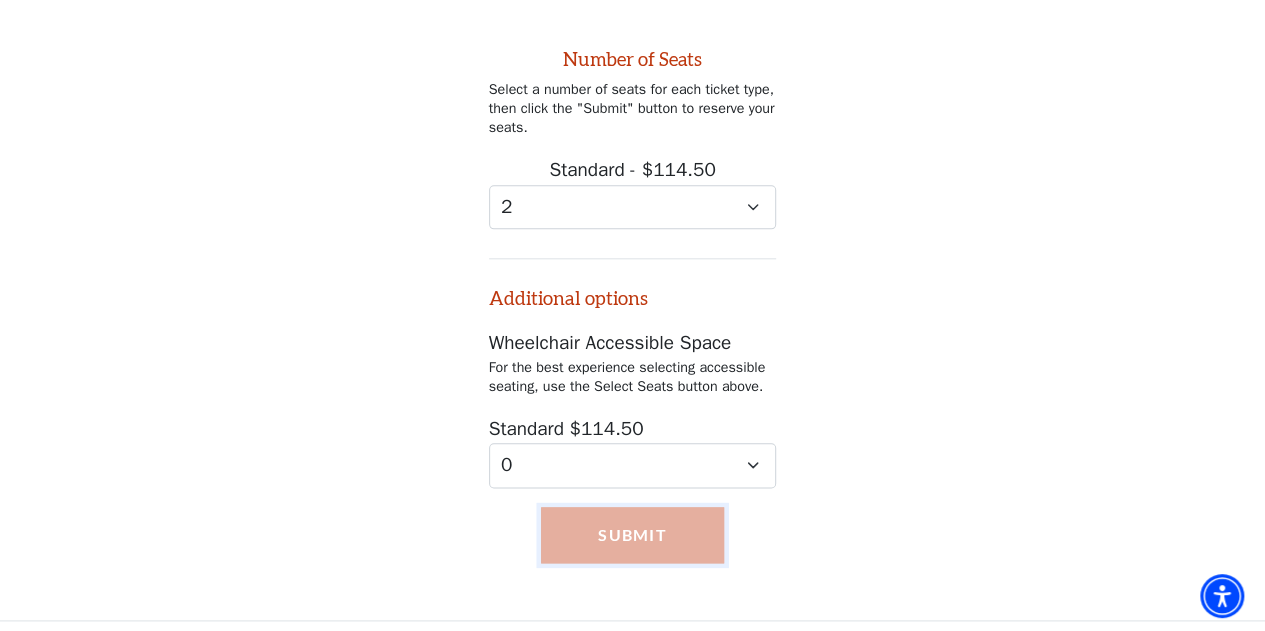 click on "Submit" at bounding box center (632, 535) 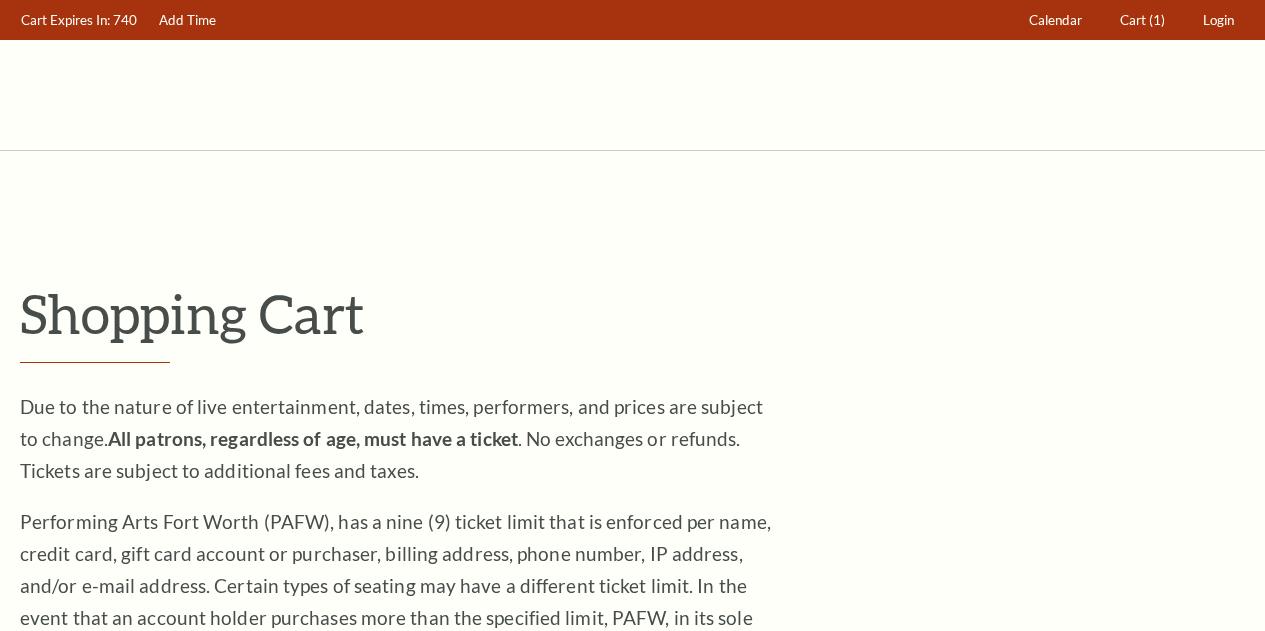 scroll, scrollTop: 0, scrollLeft: 0, axis: both 